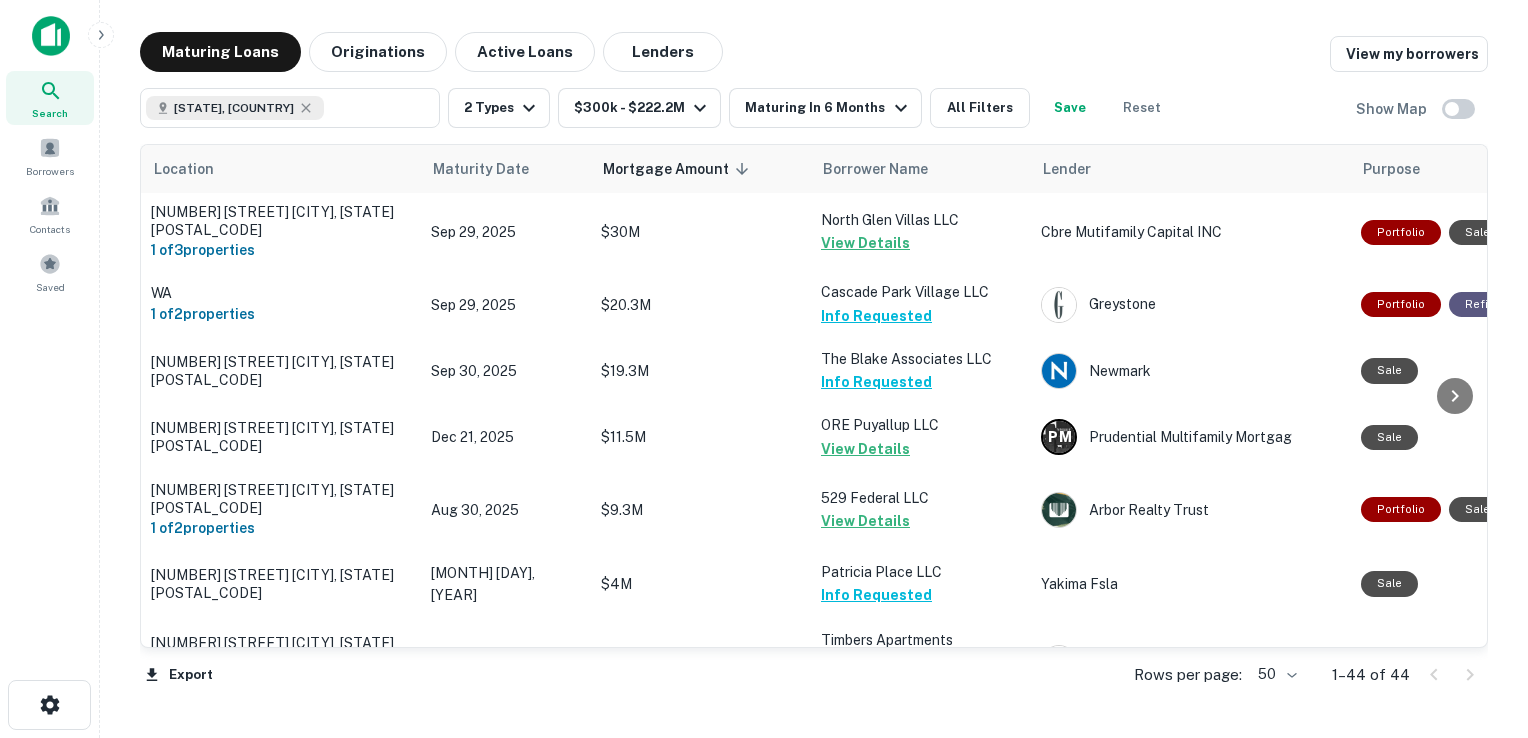 scroll, scrollTop: 0, scrollLeft: 0, axis: both 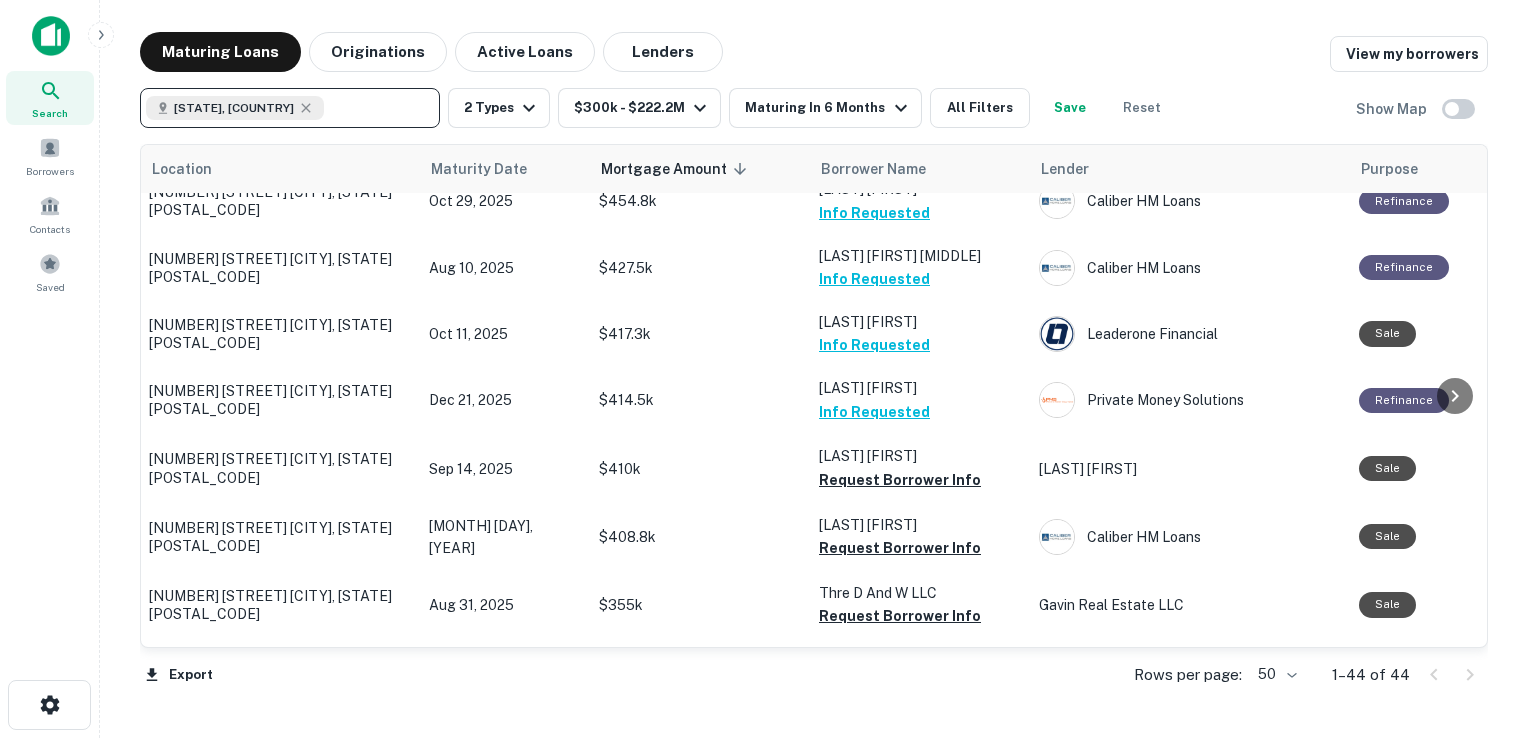 click on "[STATE], [COUNTRY]" at bounding box center [235, 108] 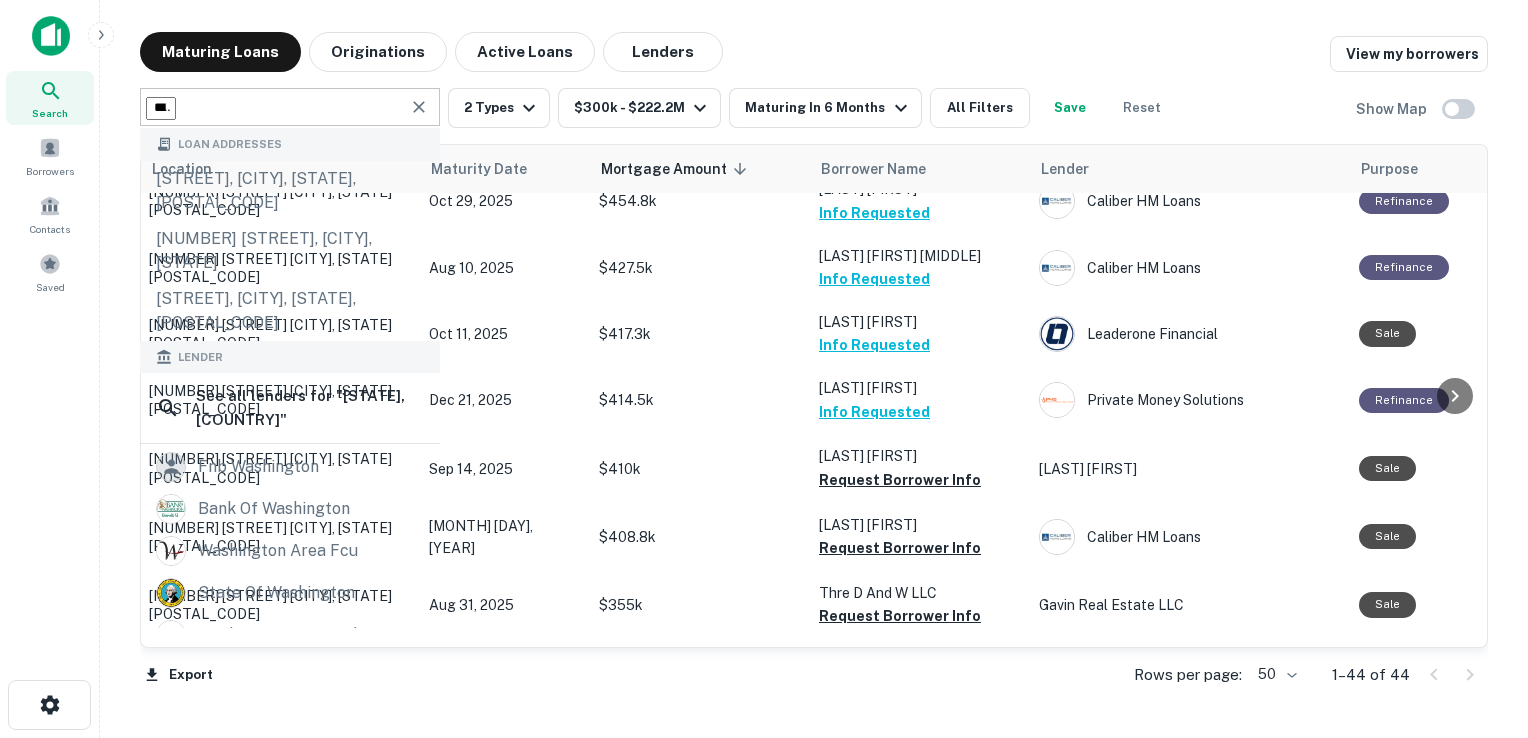 click on "**********" at bounding box center (161, 108) 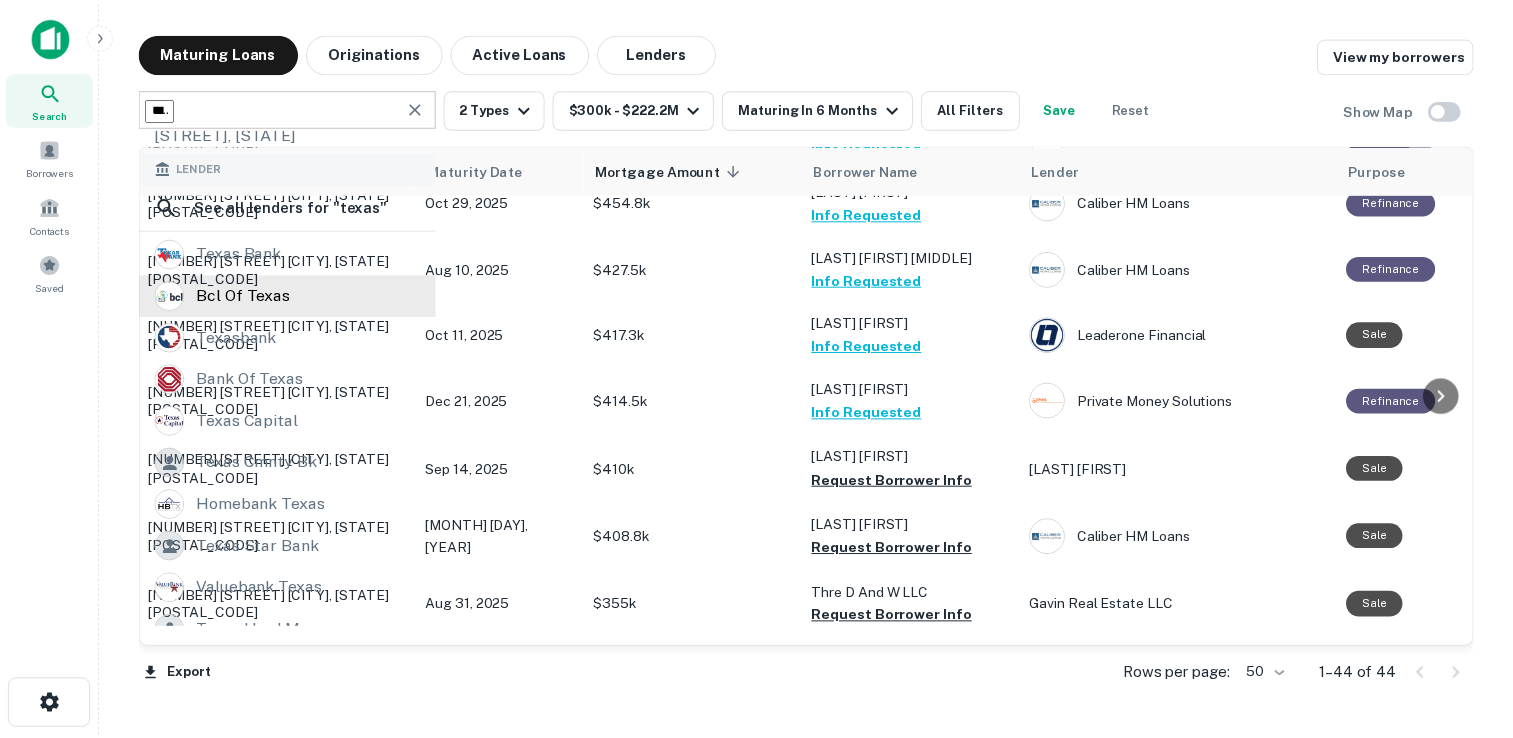 scroll, scrollTop: 0, scrollLeft: 0, axis: both 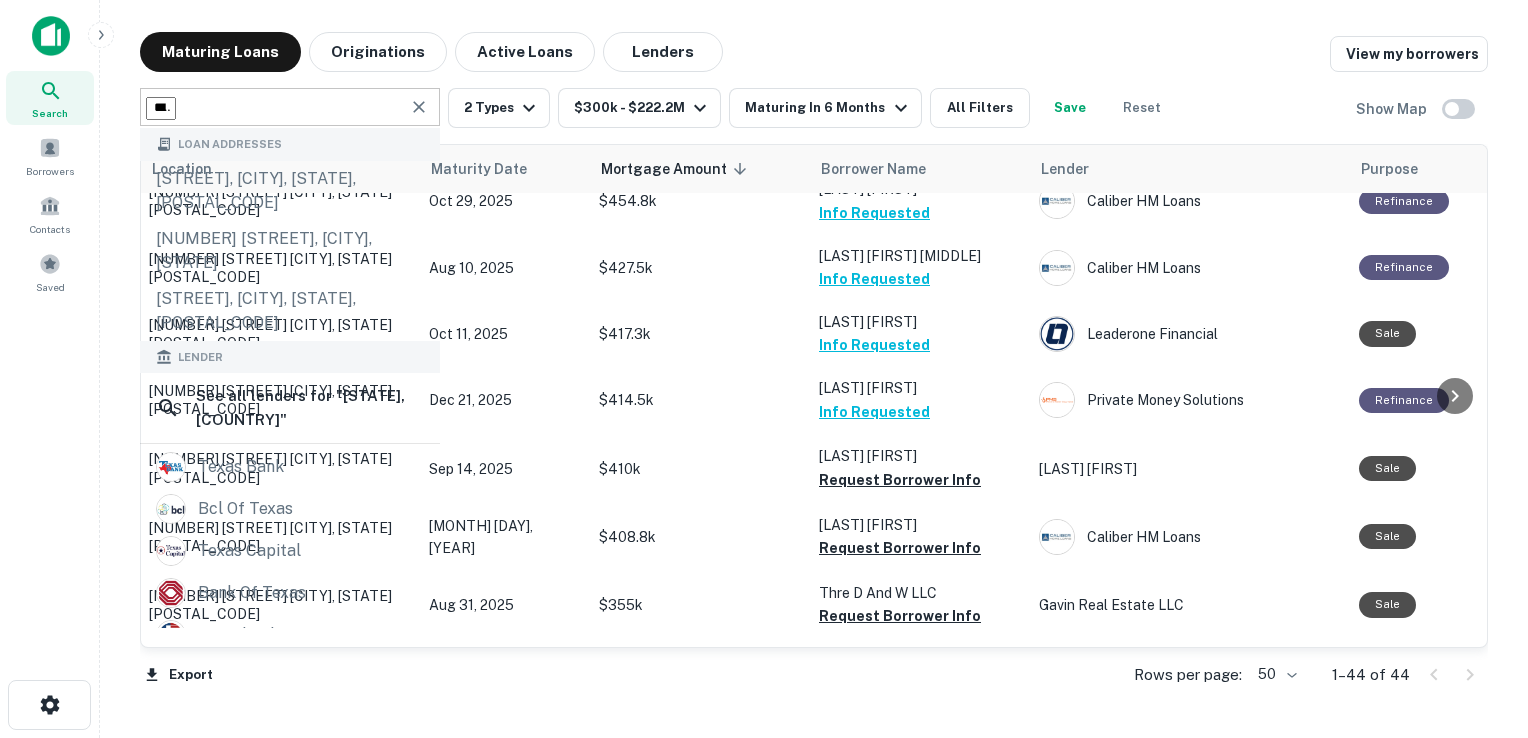 type on "**********" 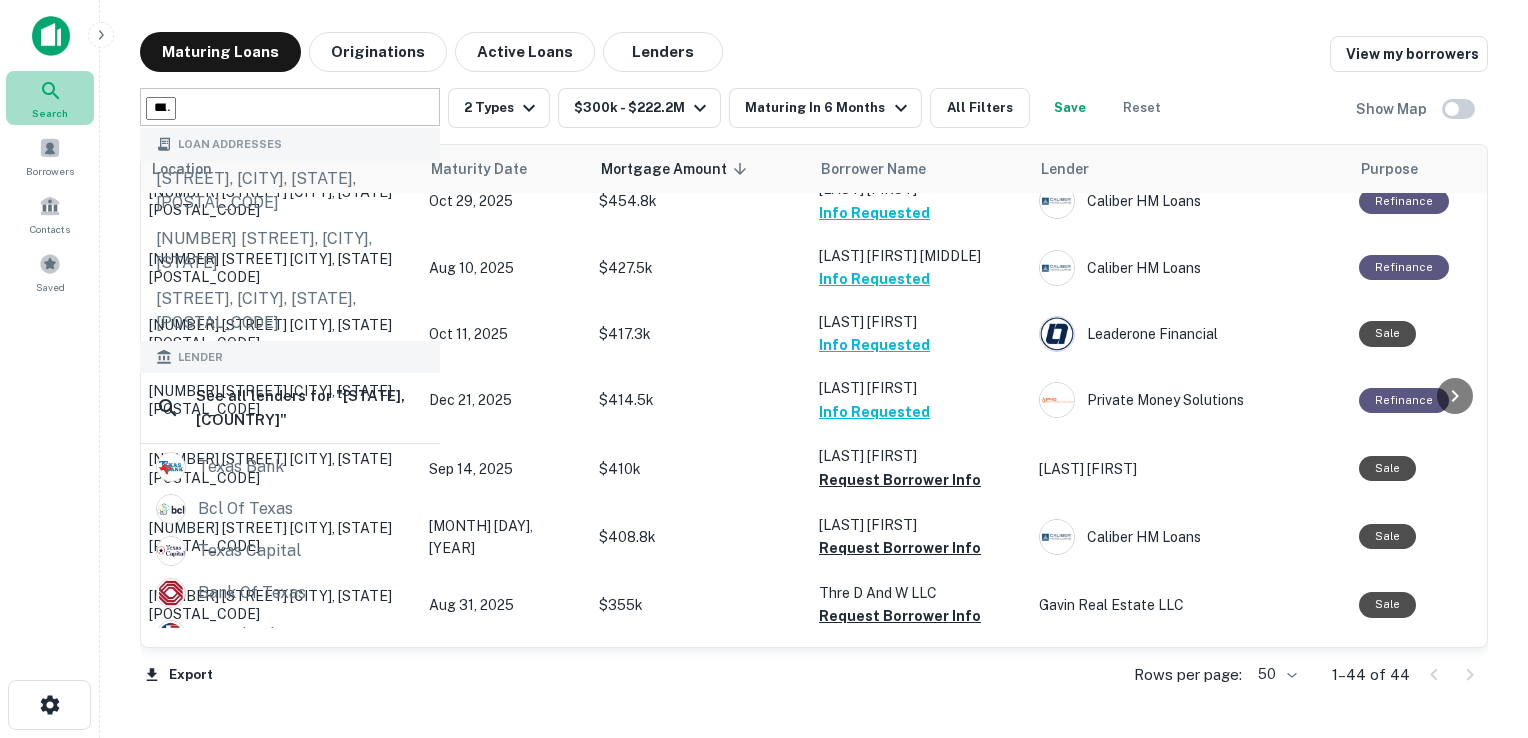 click at bounding box center (50, 90) 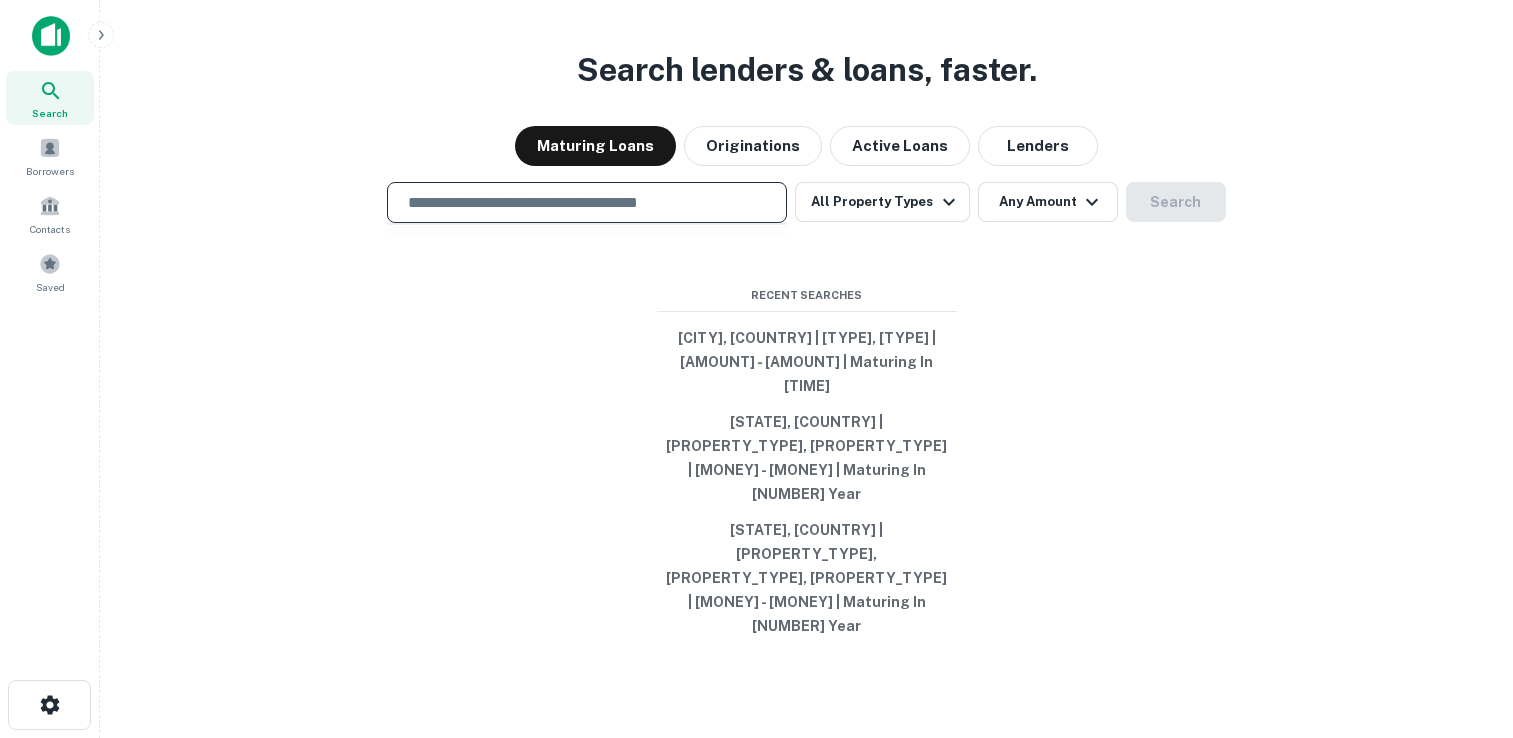 scroll, scrollTop: 0, scrollLeft: 0, axis: both 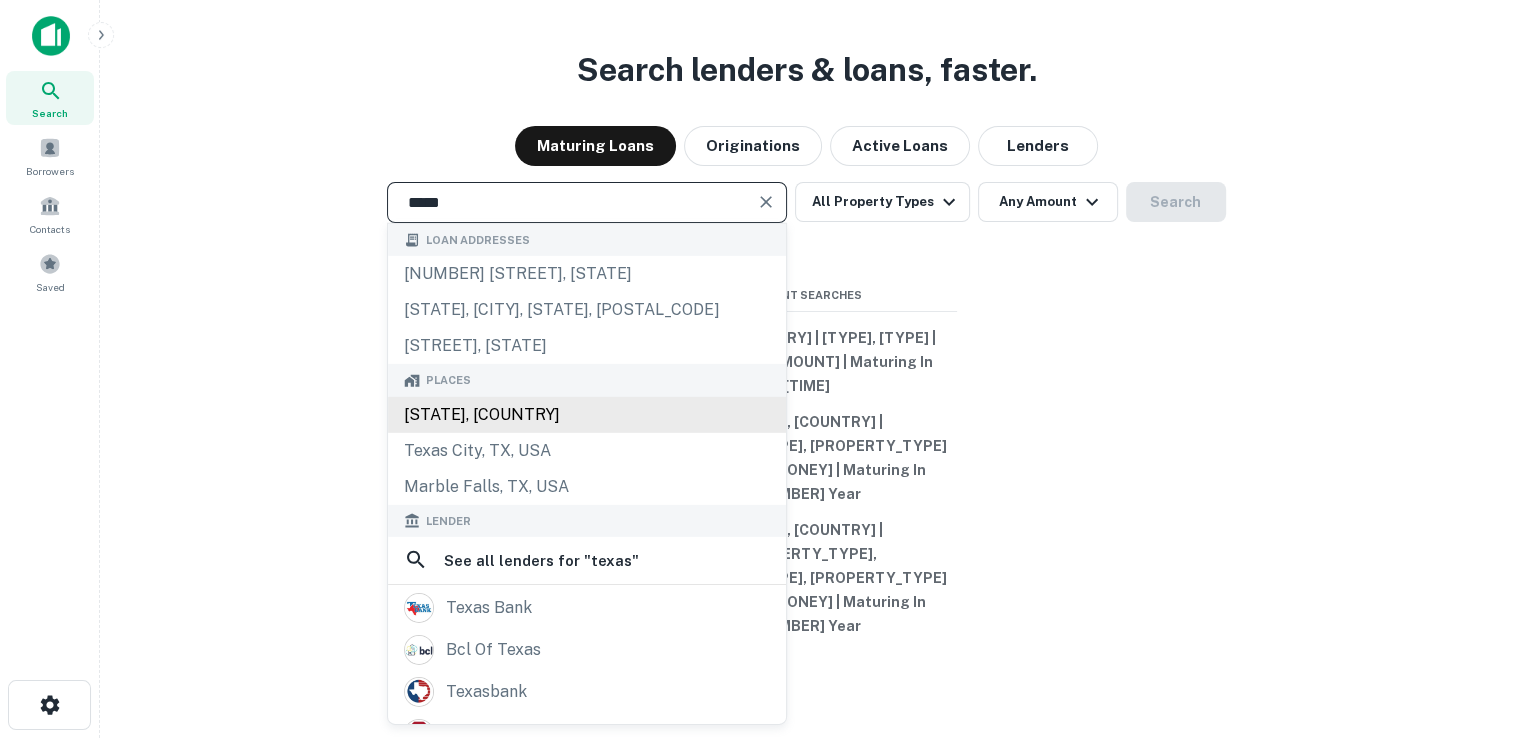 click on "[STATE], [COUNTRY]" at bounding box center (587, 415) 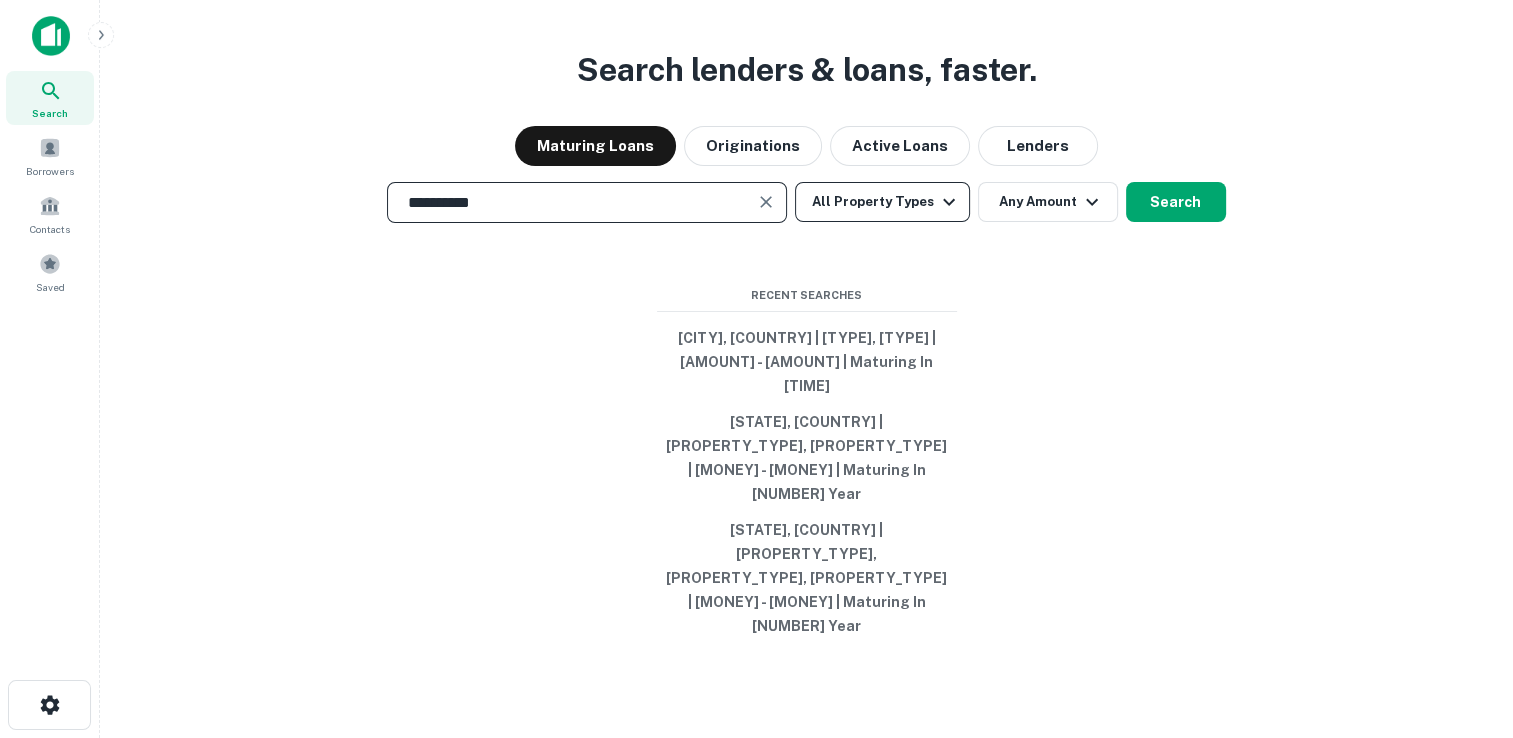 type on "**********" 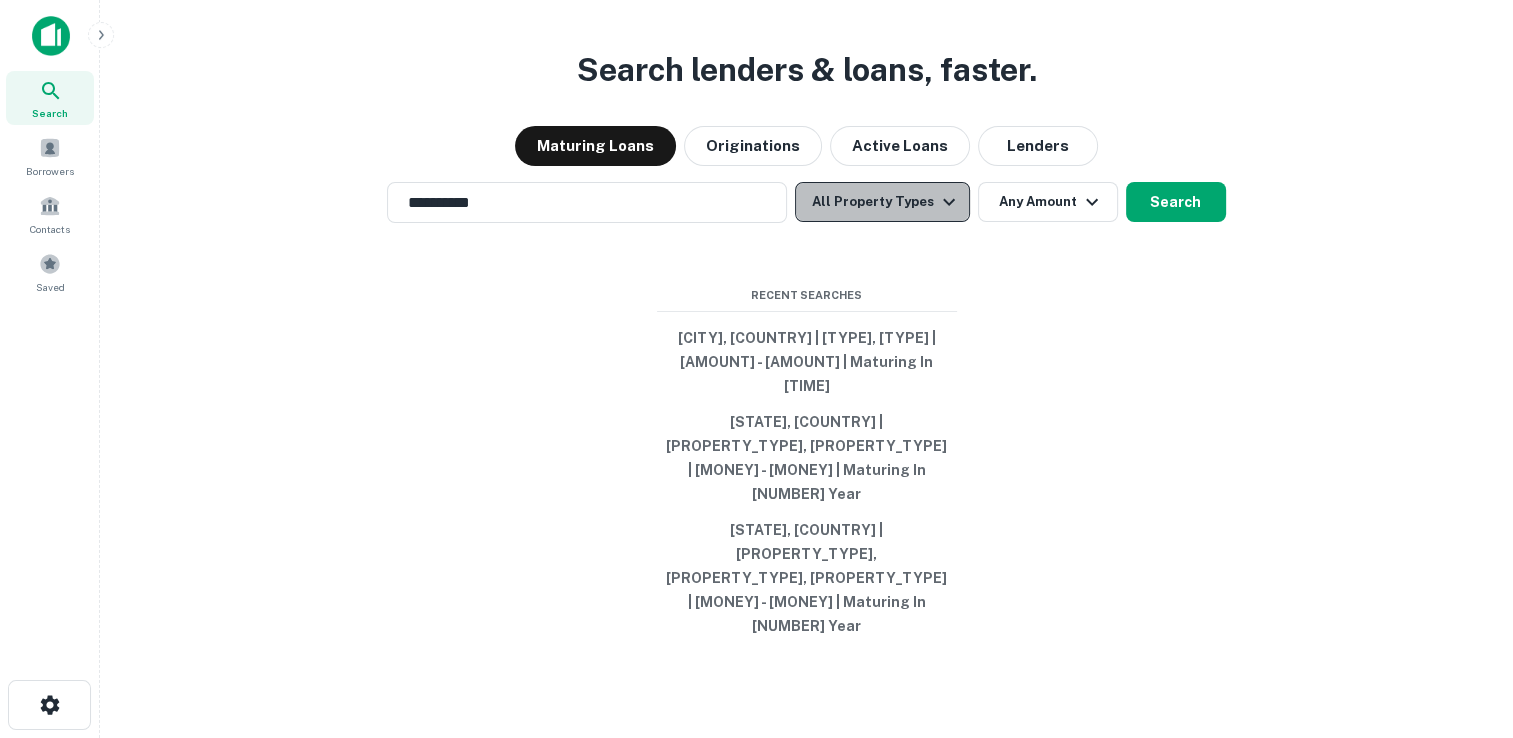 click on "All Property Types" at bounding box center (882, 202) 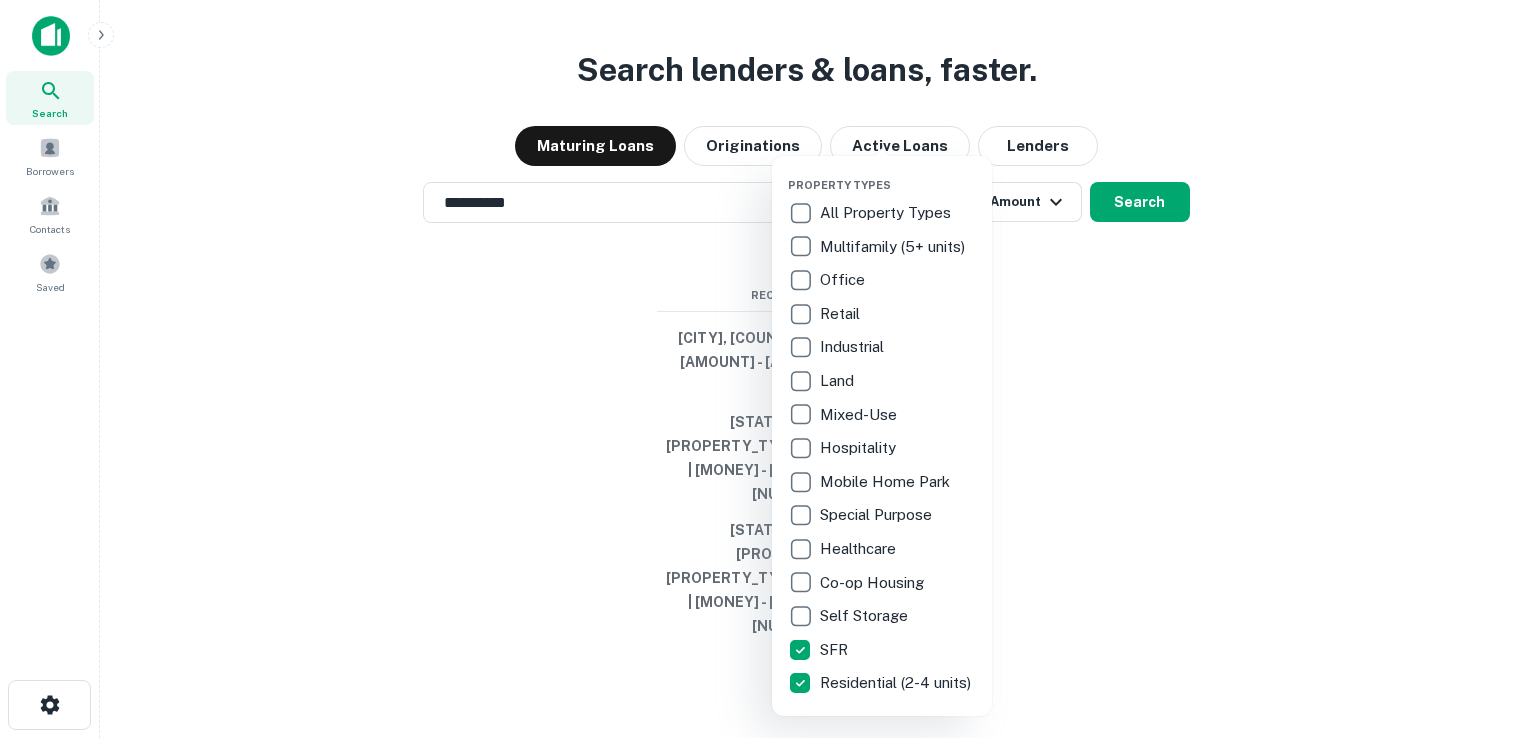click at bounding box center [764, 369] 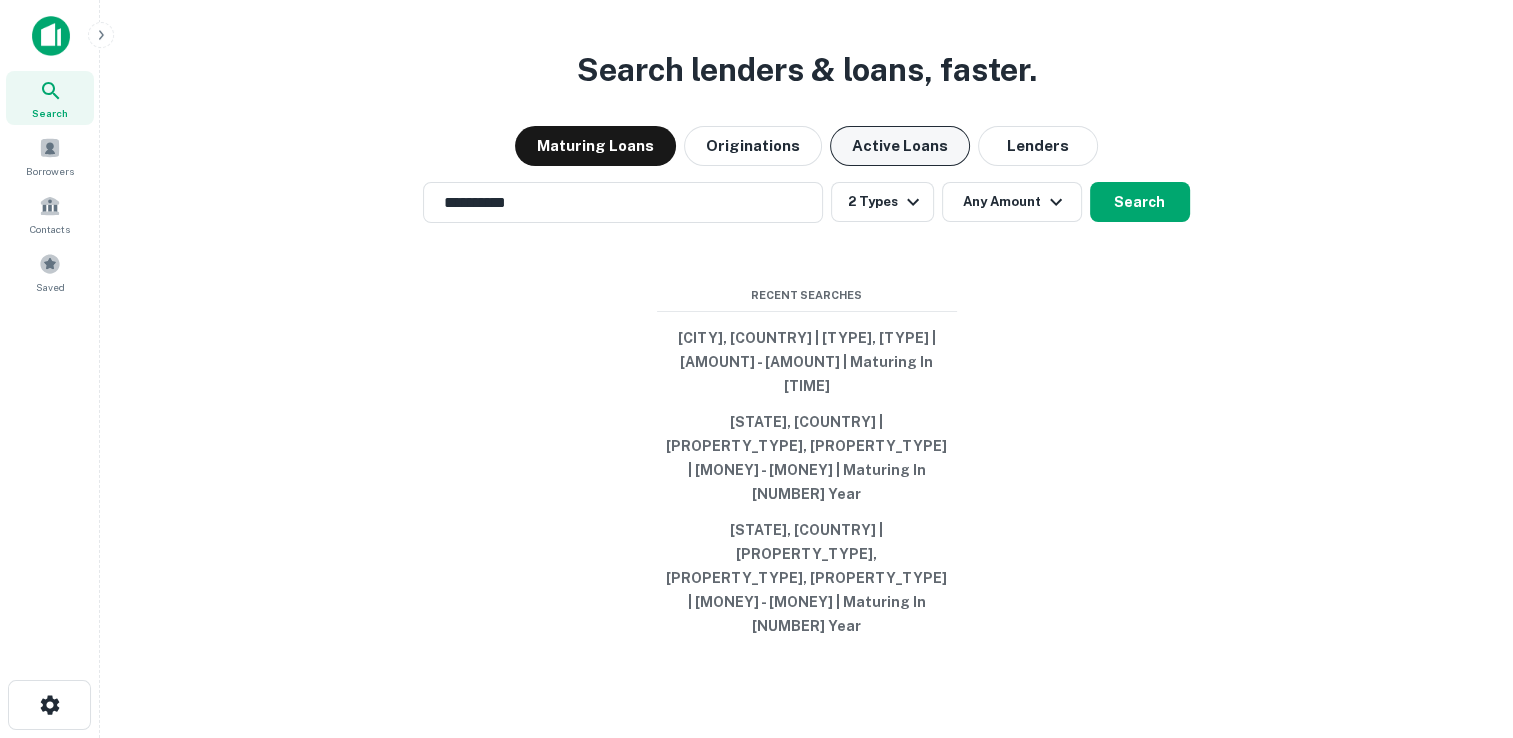 click on "Active Loans" at bounding box center (900, 146) 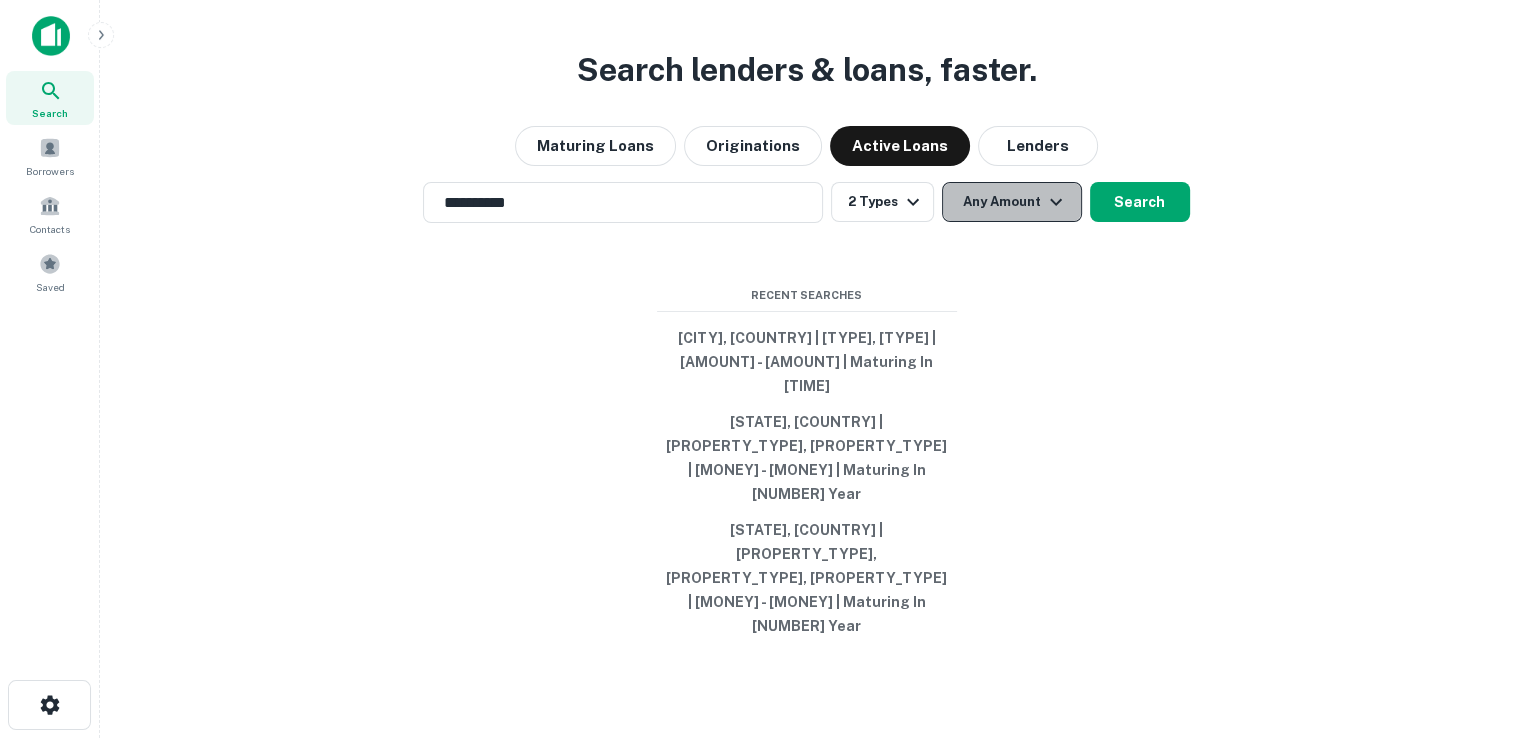 click on "Any Amount" at bounding box center [1012, 202] 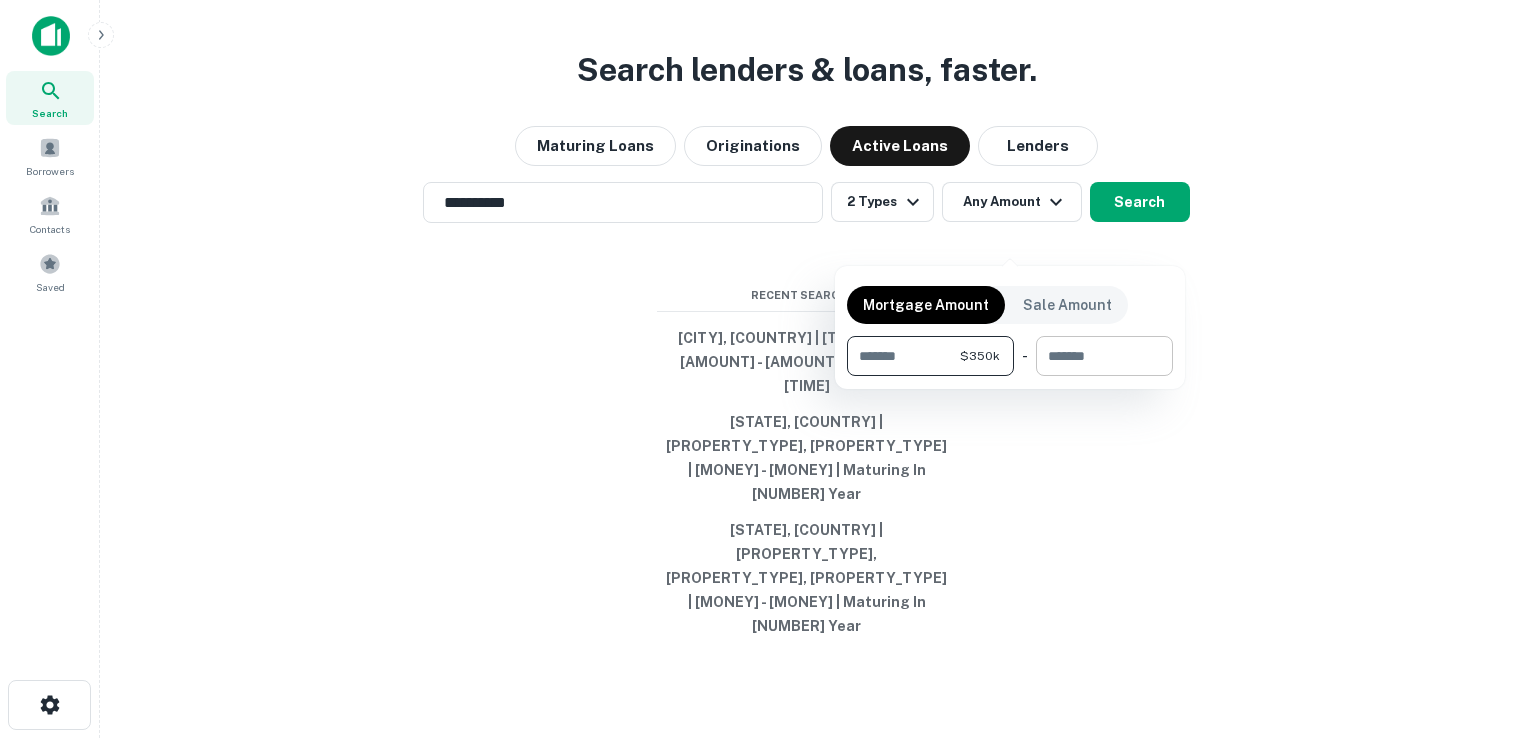 type on "******" 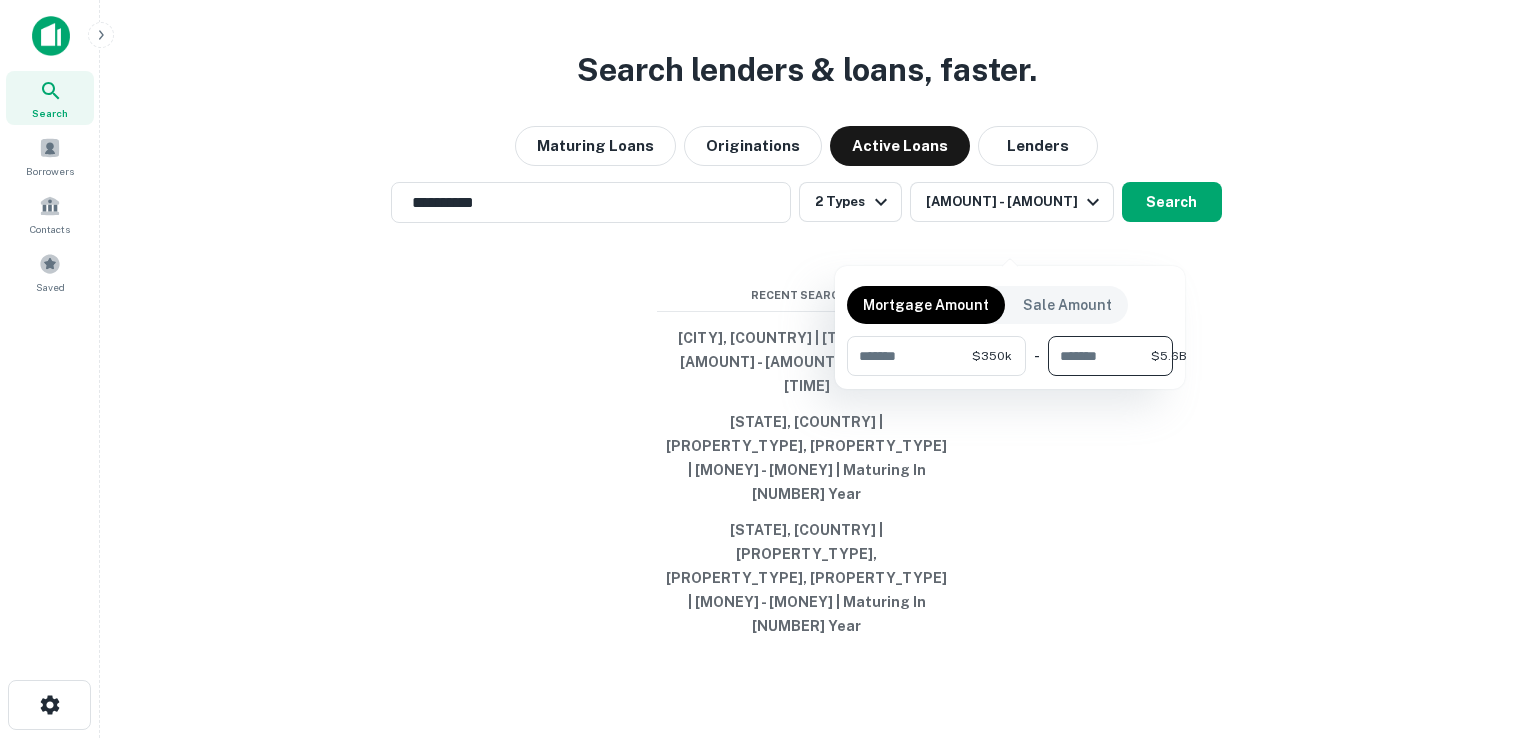 scroll, scrollTop: 0, scrollLeft: 10, axis: horizontal 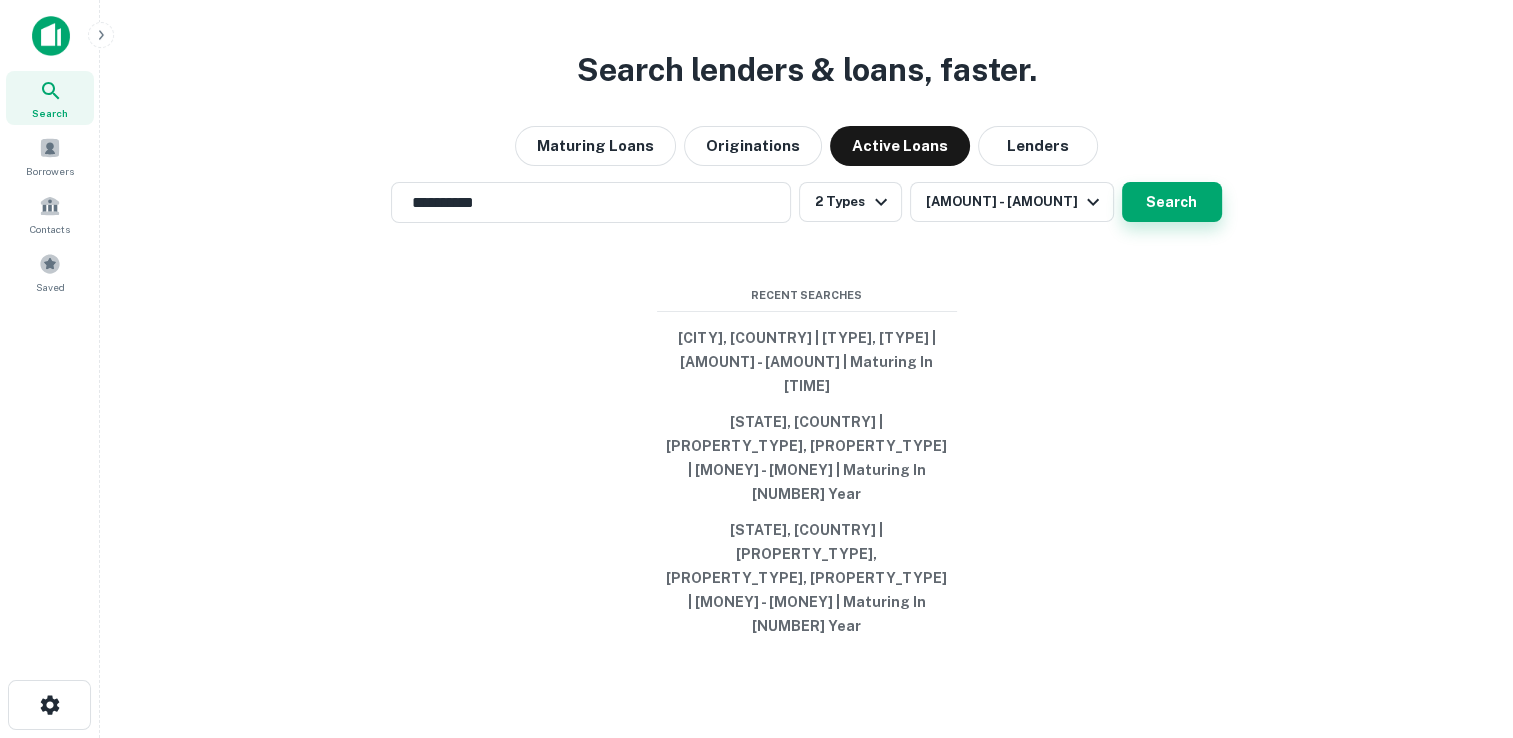 click on "Search" at bounding box center [1172, 202] 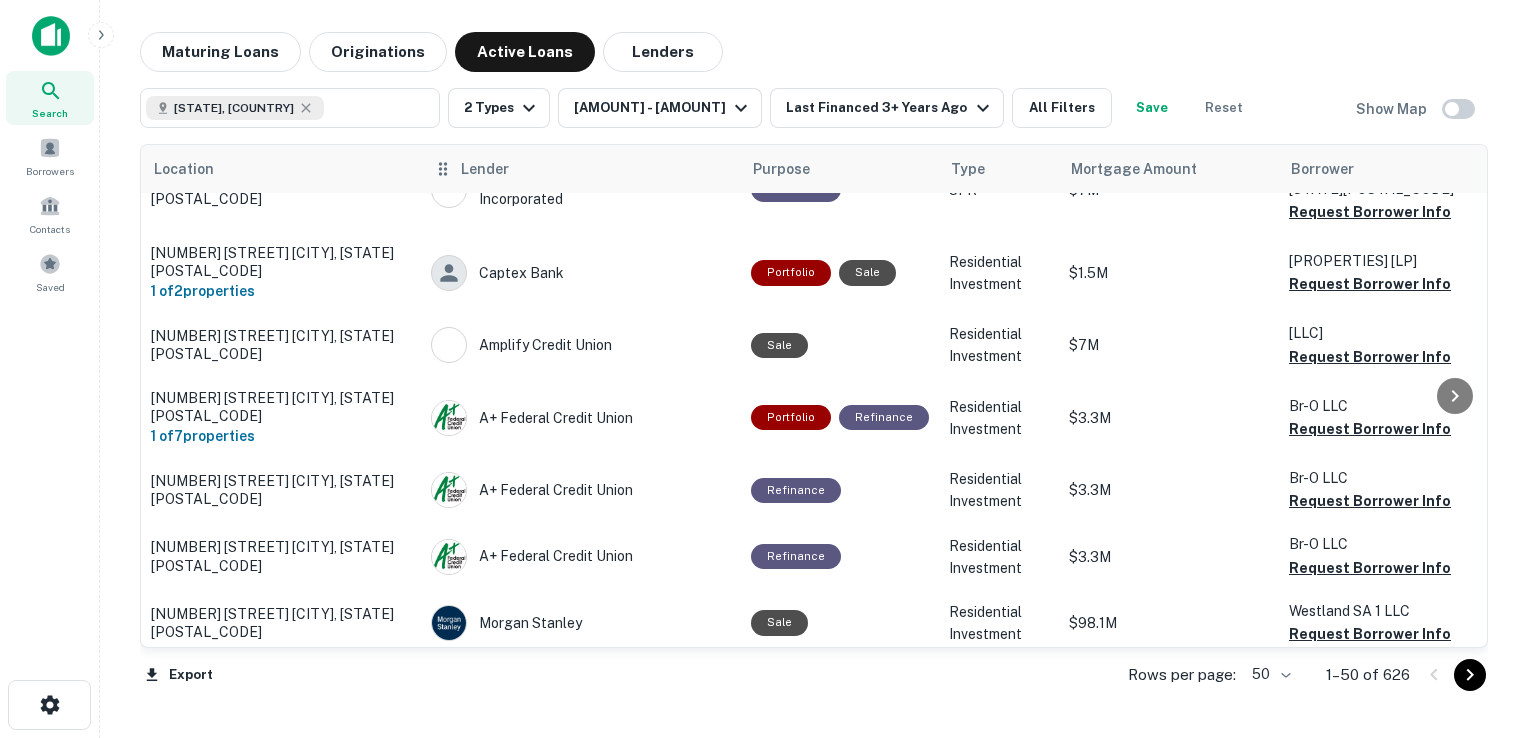 scroll, scrollTop: 994, scrollLeft: 0, axis: vertical 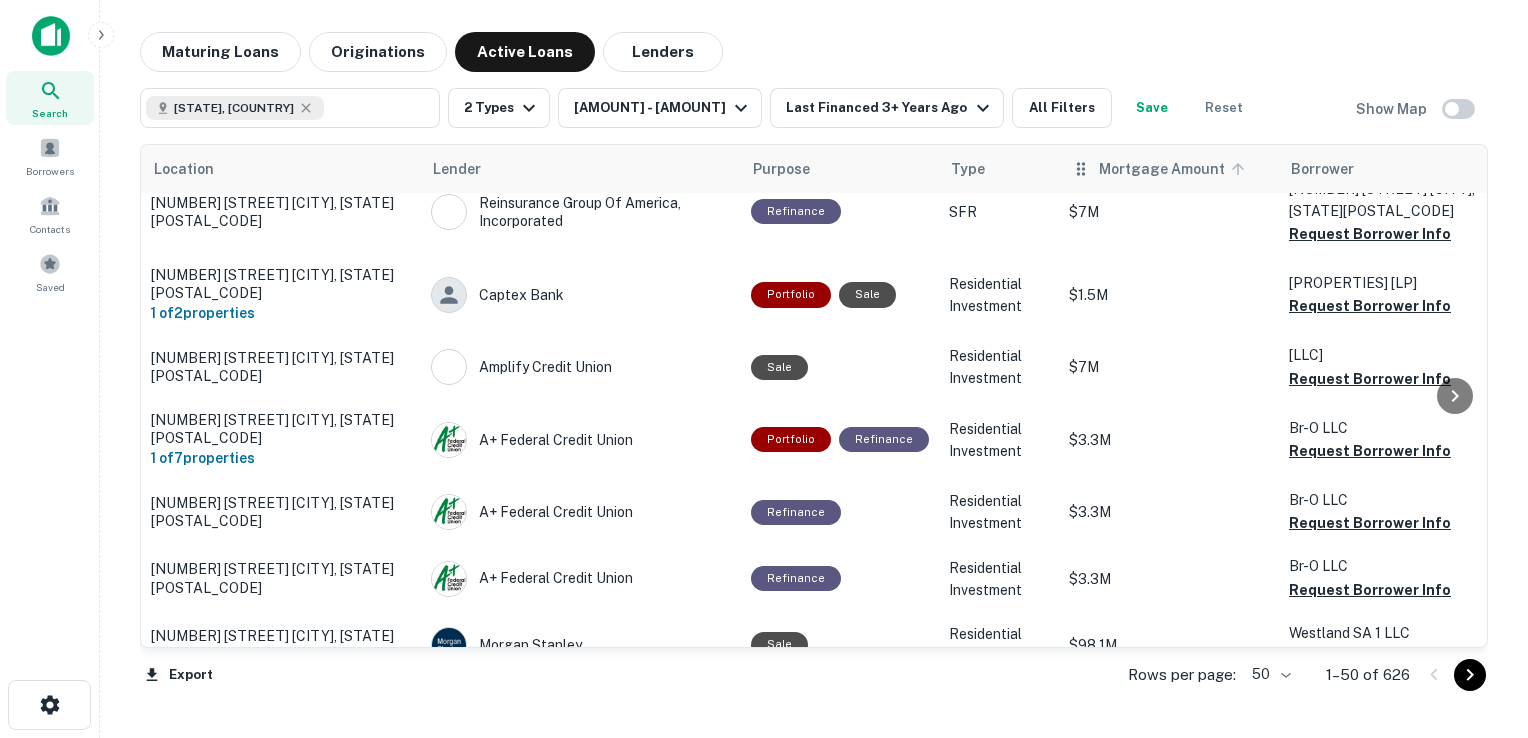 click on "Mortgage Amount" at bounding box center (1175, 169) 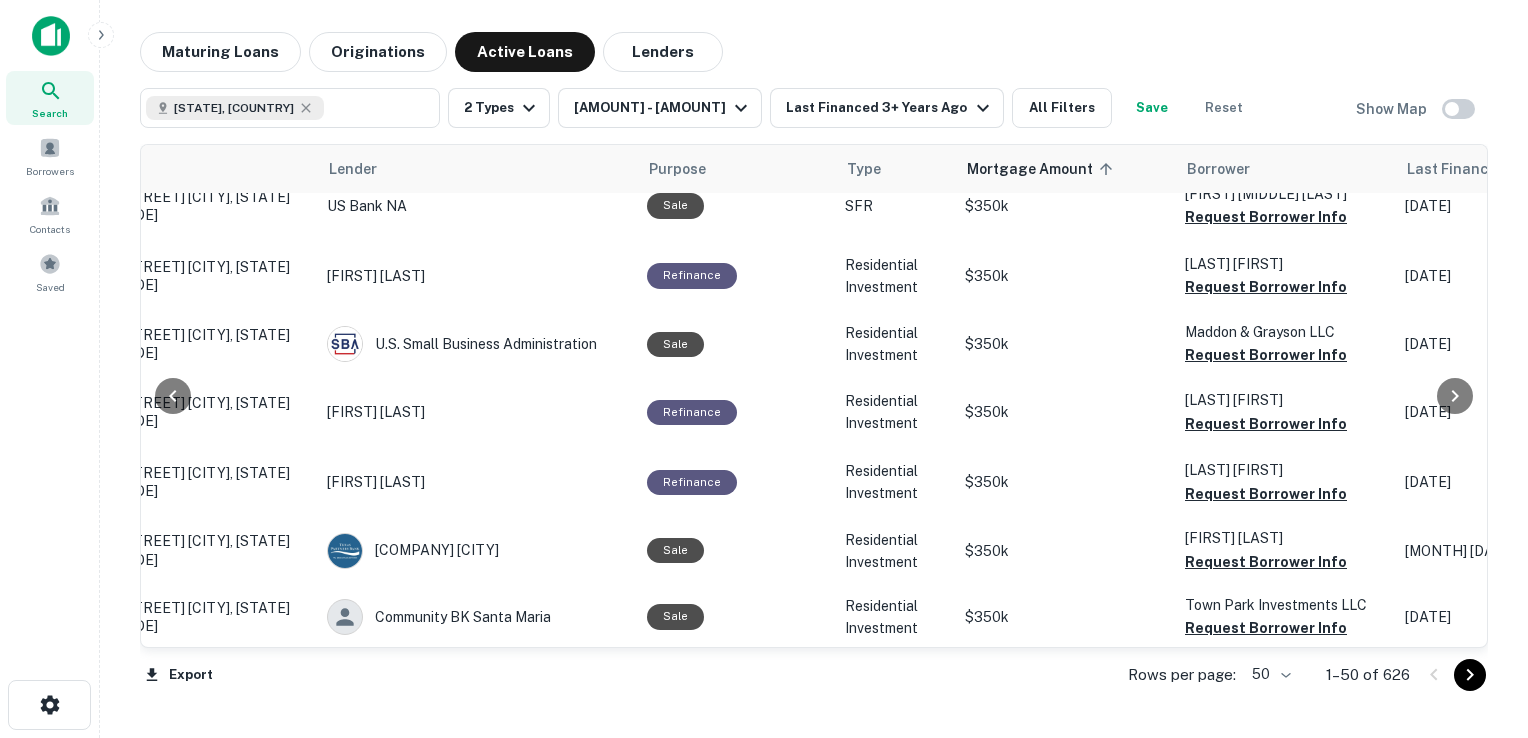 scroll, scrollTop: 0, scrollLeft: 104, axis: horizontal 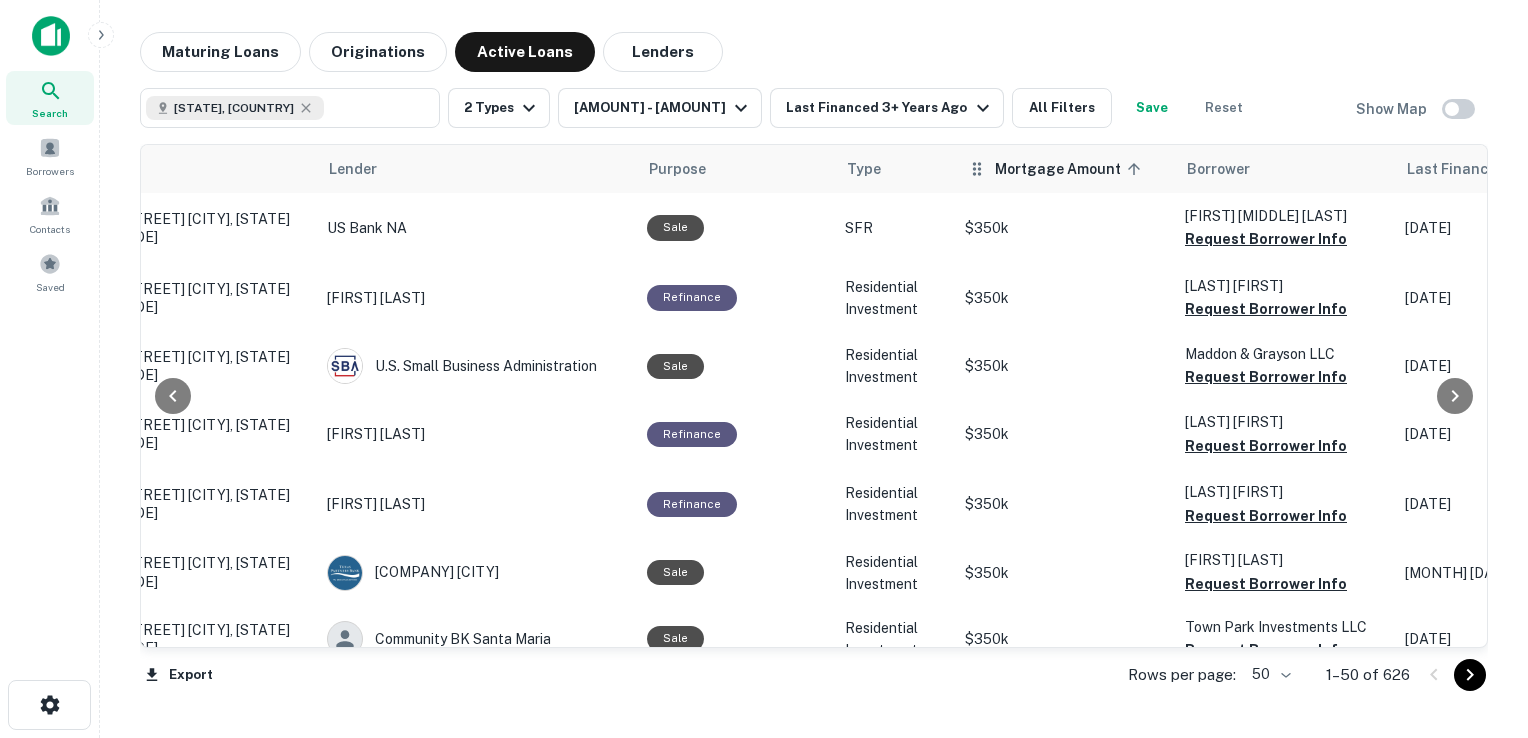 click on "Mortgage Amount sorted ascending" at bounding box center (1071, 169) 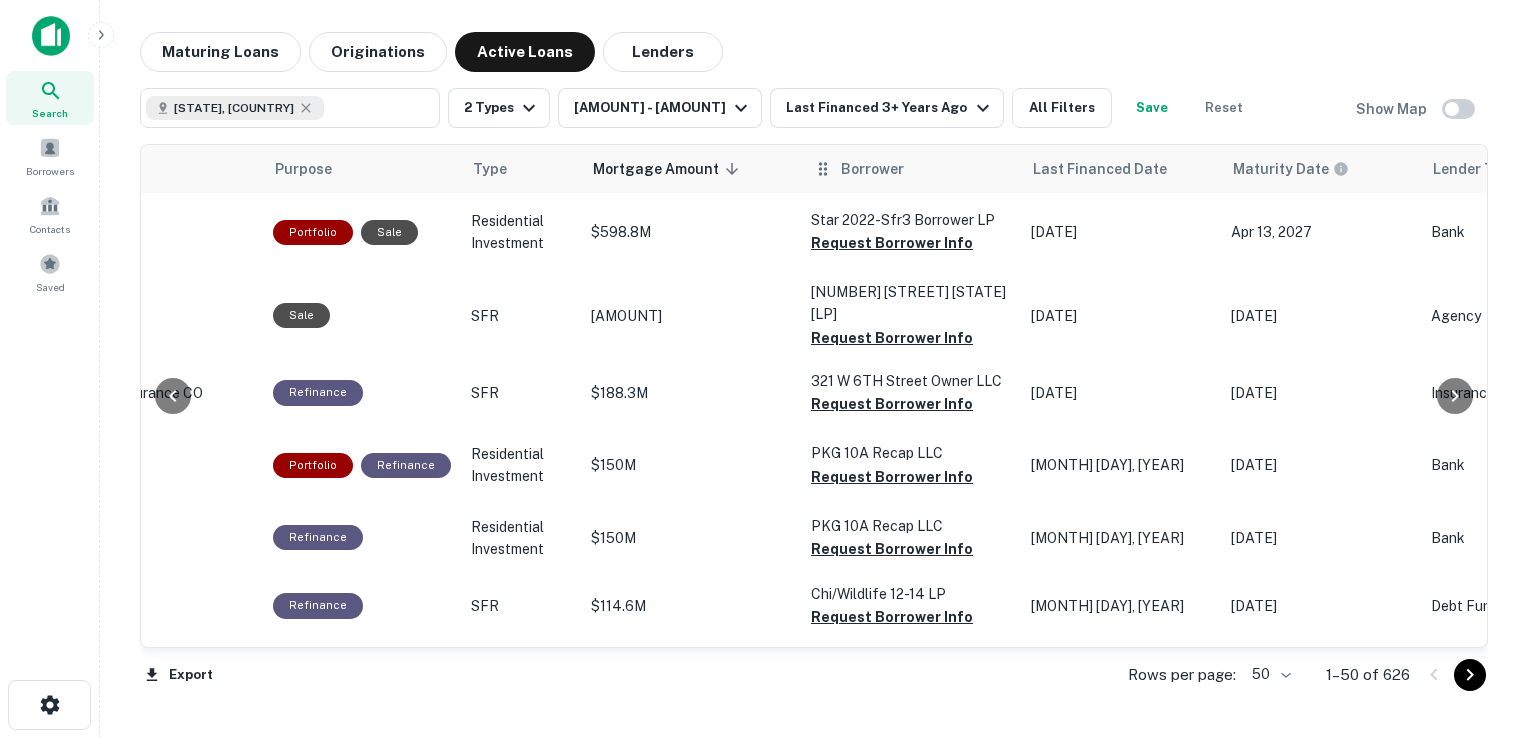 scroll, scrollTop: 0, scrollLeft: 479, axis: horizontal 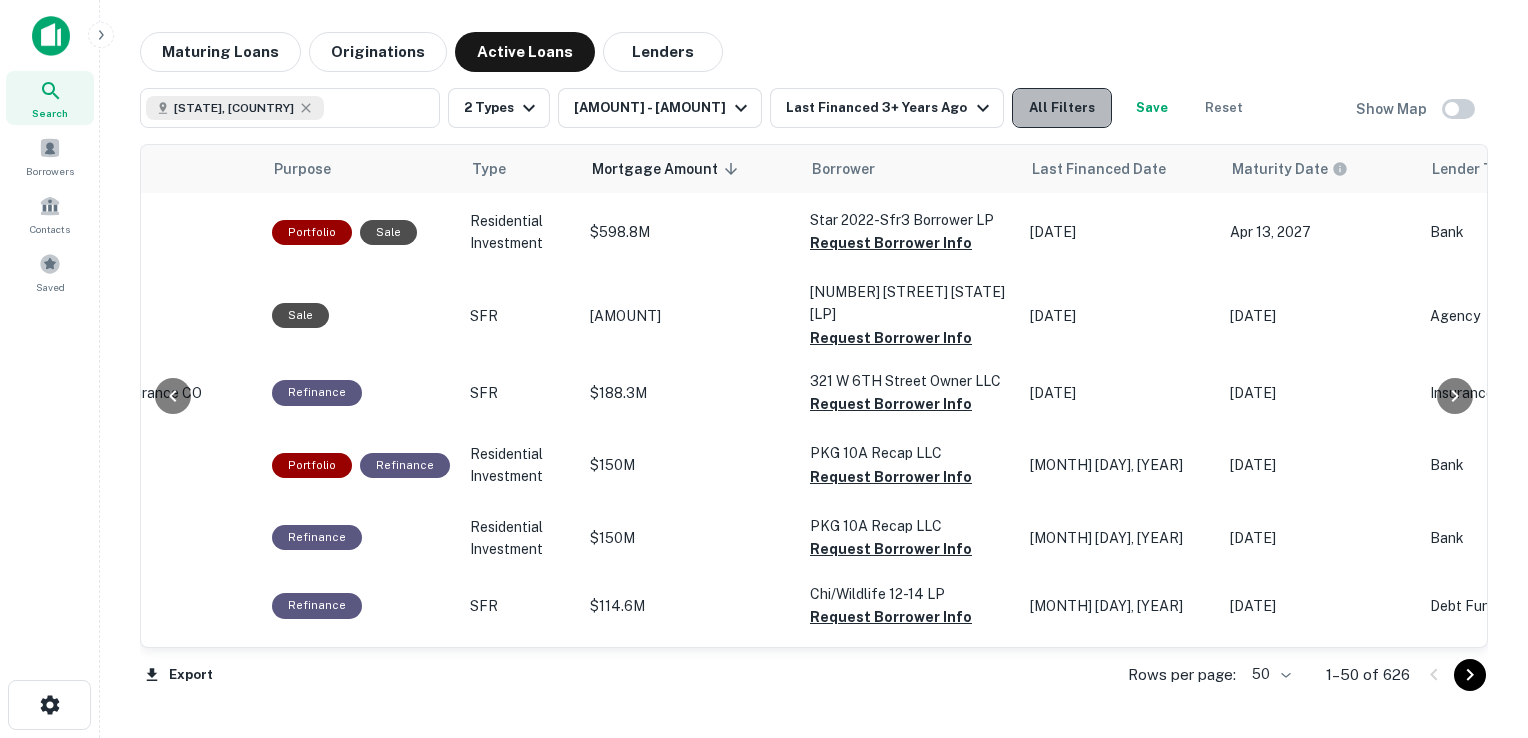 click on "All Filters" at bounding box center [1062, 108] 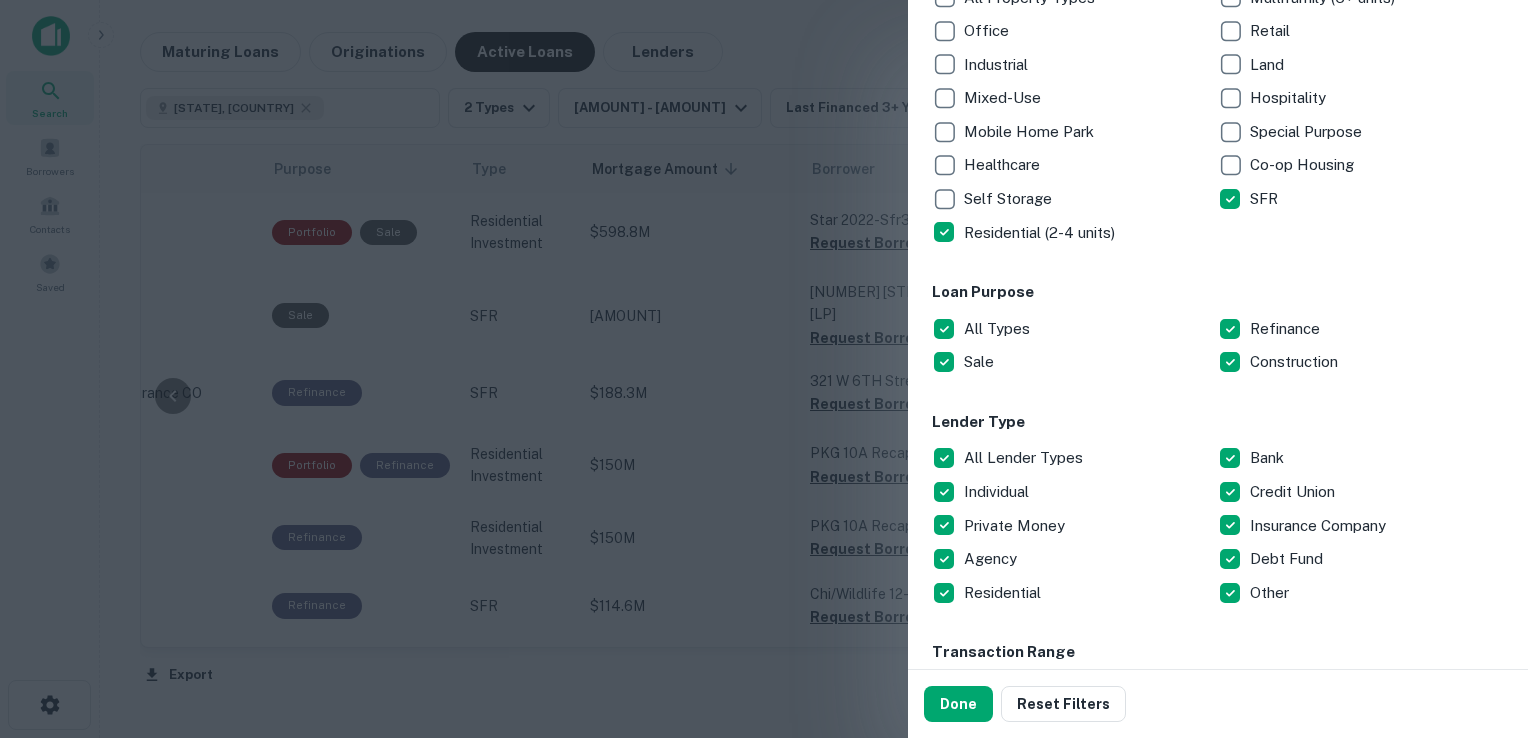 scroll, scrollTop: 420, scrollLeft: 0, axis: vertical 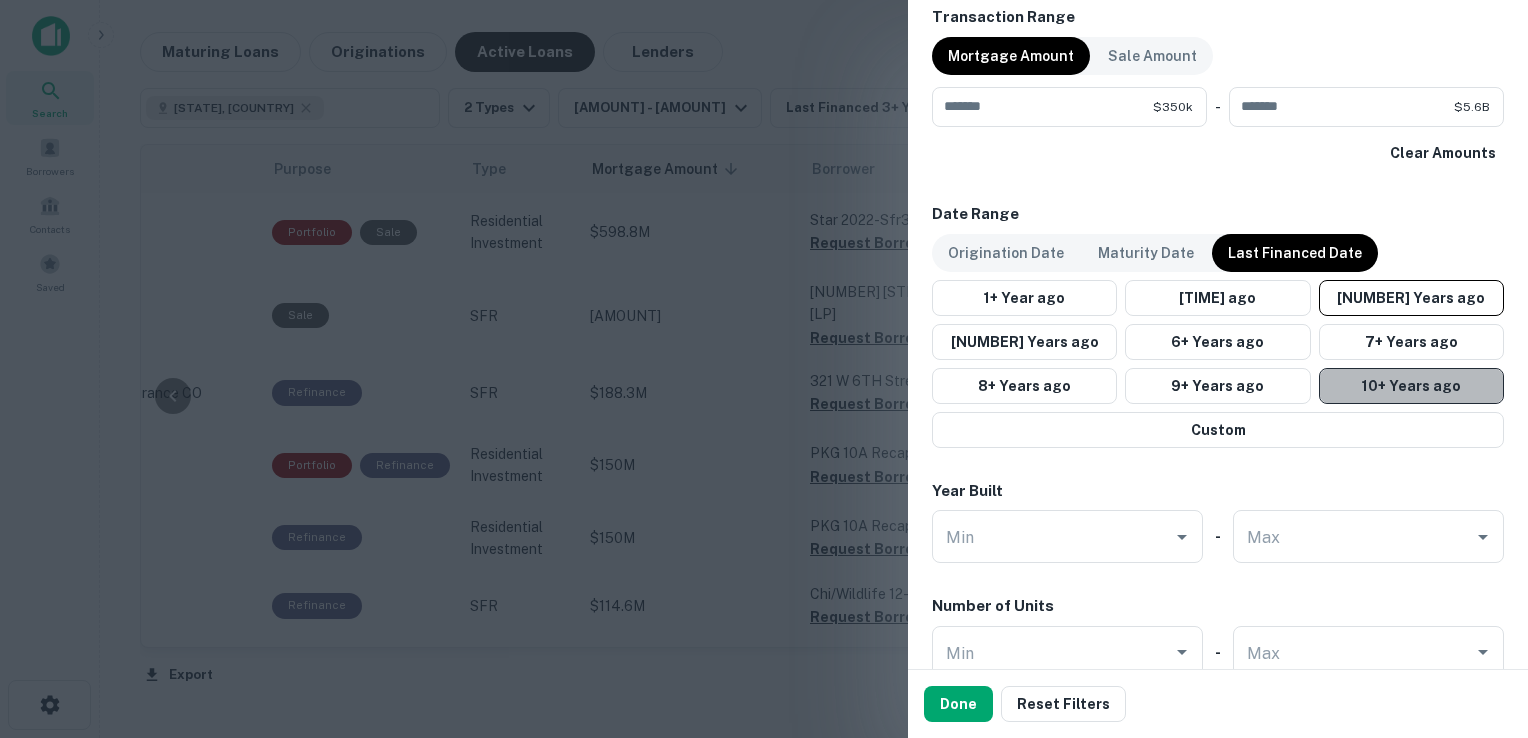 click on "10+ Years ago" at bounding box center (1411, 342) 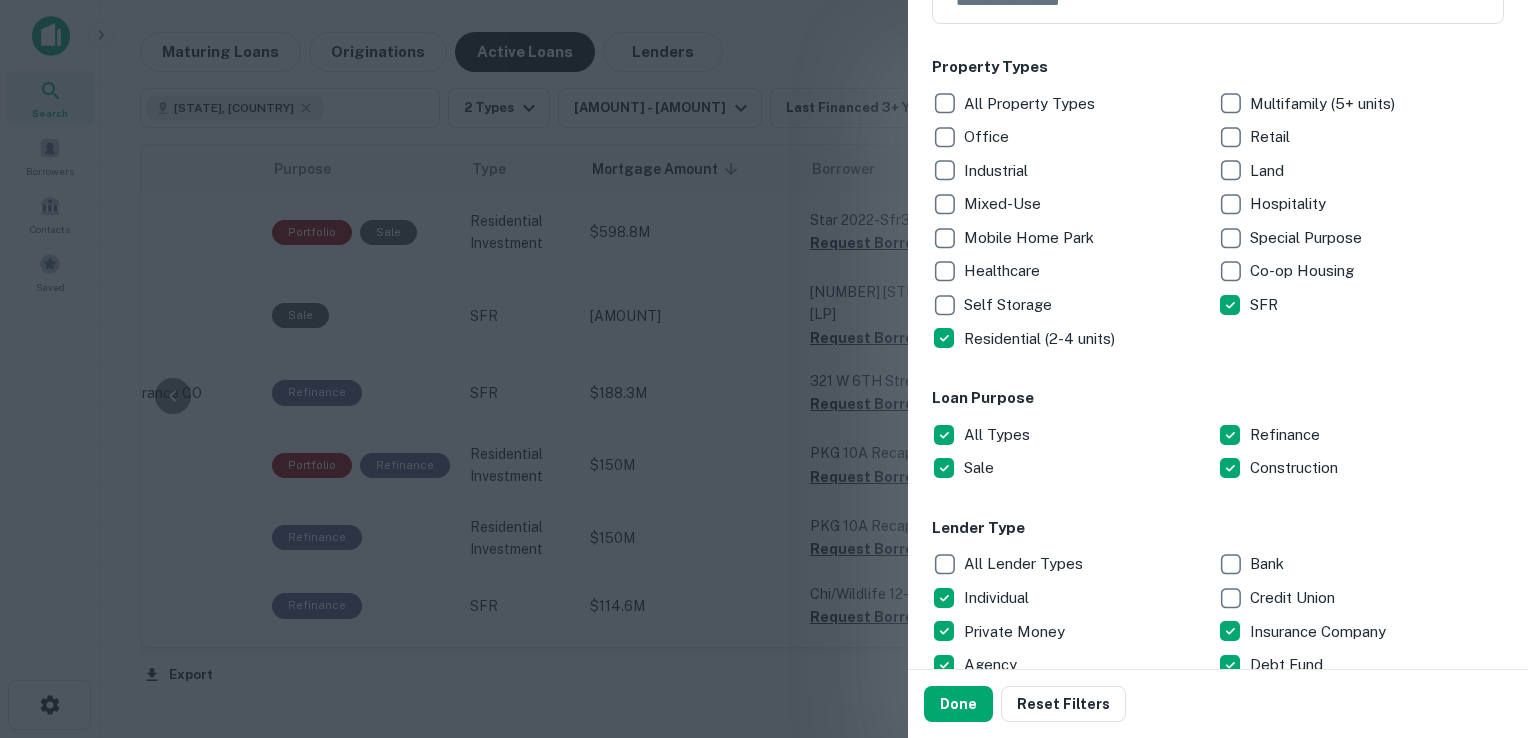 scroll, scrollTop: 296, scrollLeft: 0, axis: vertical 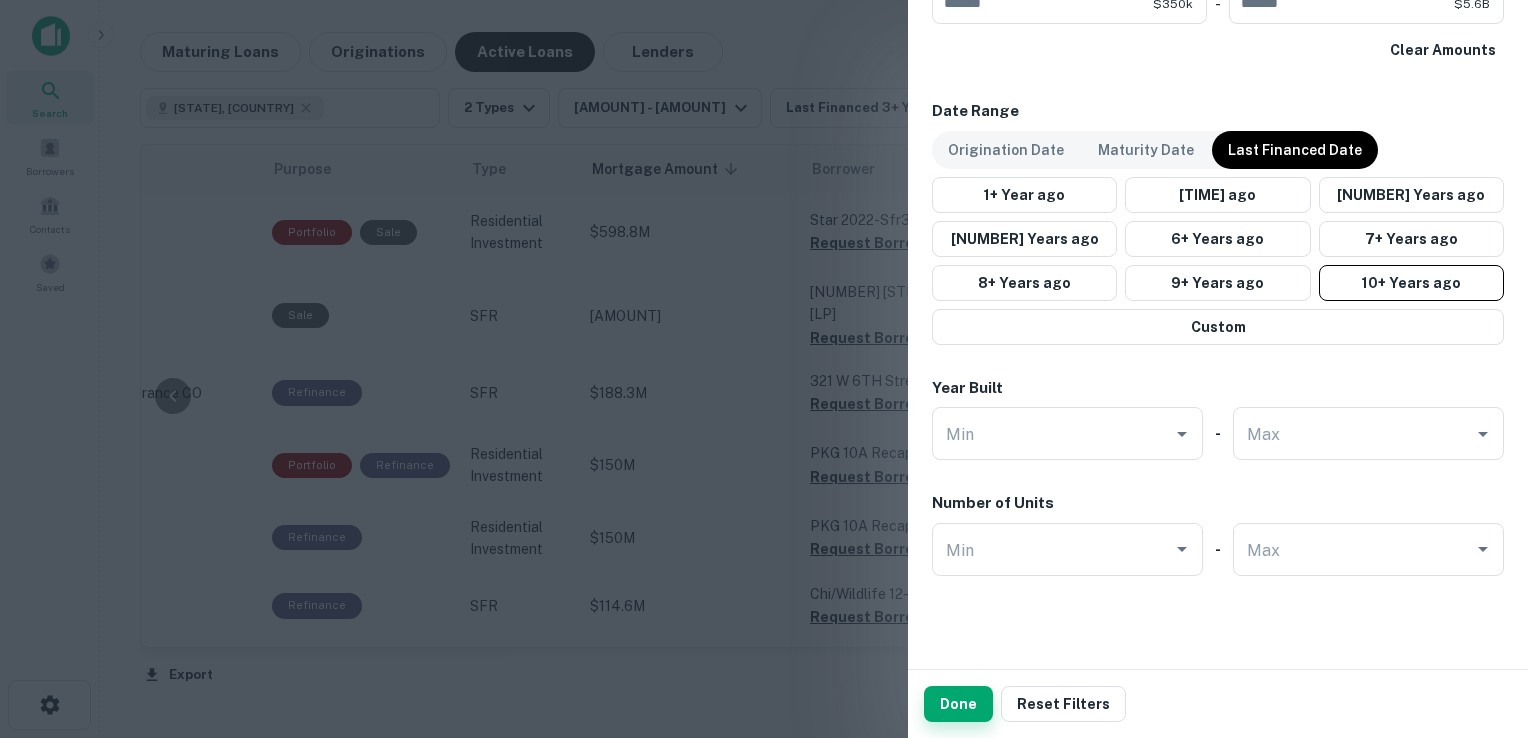 click on "Done" at bounding box center [958, 704] 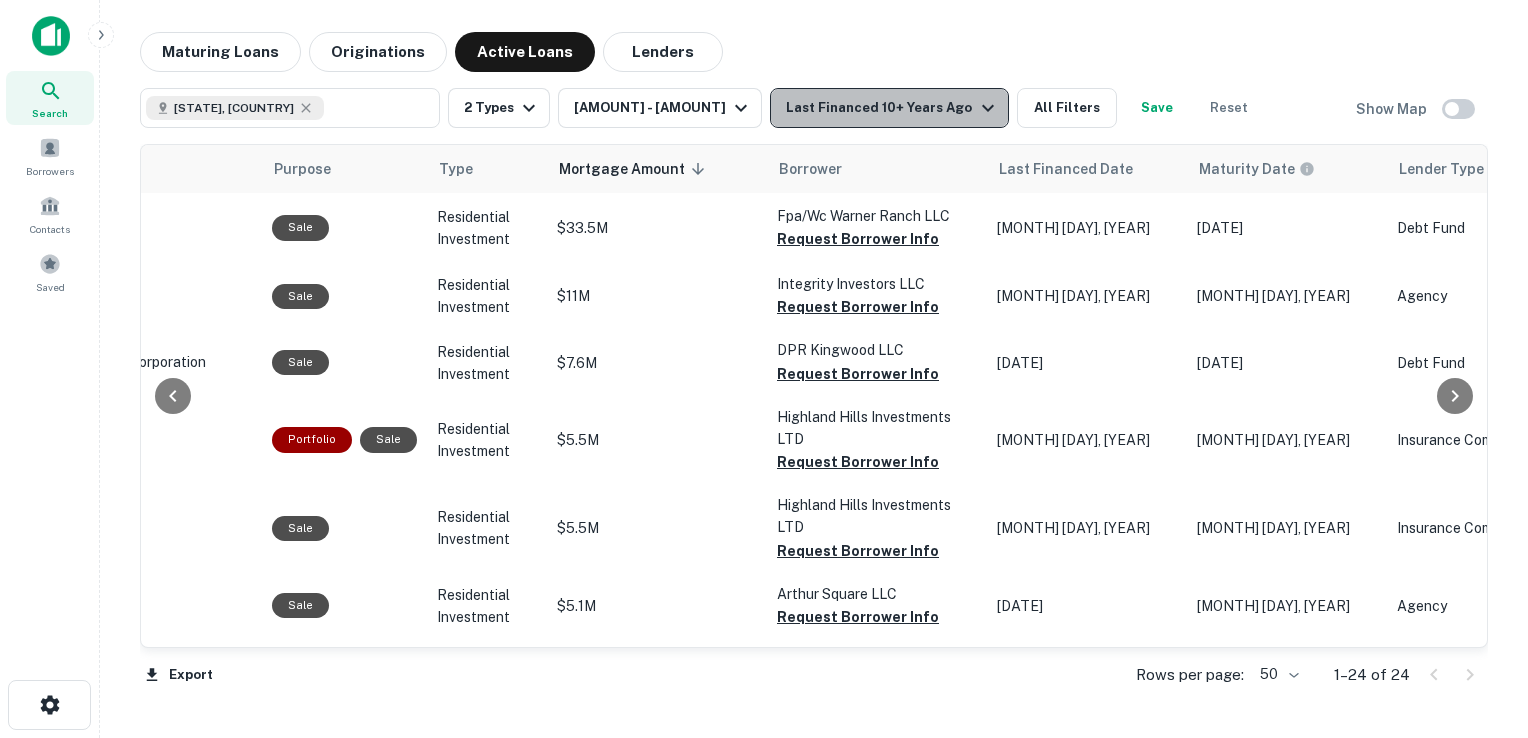 click at bounding box center (988, 108) 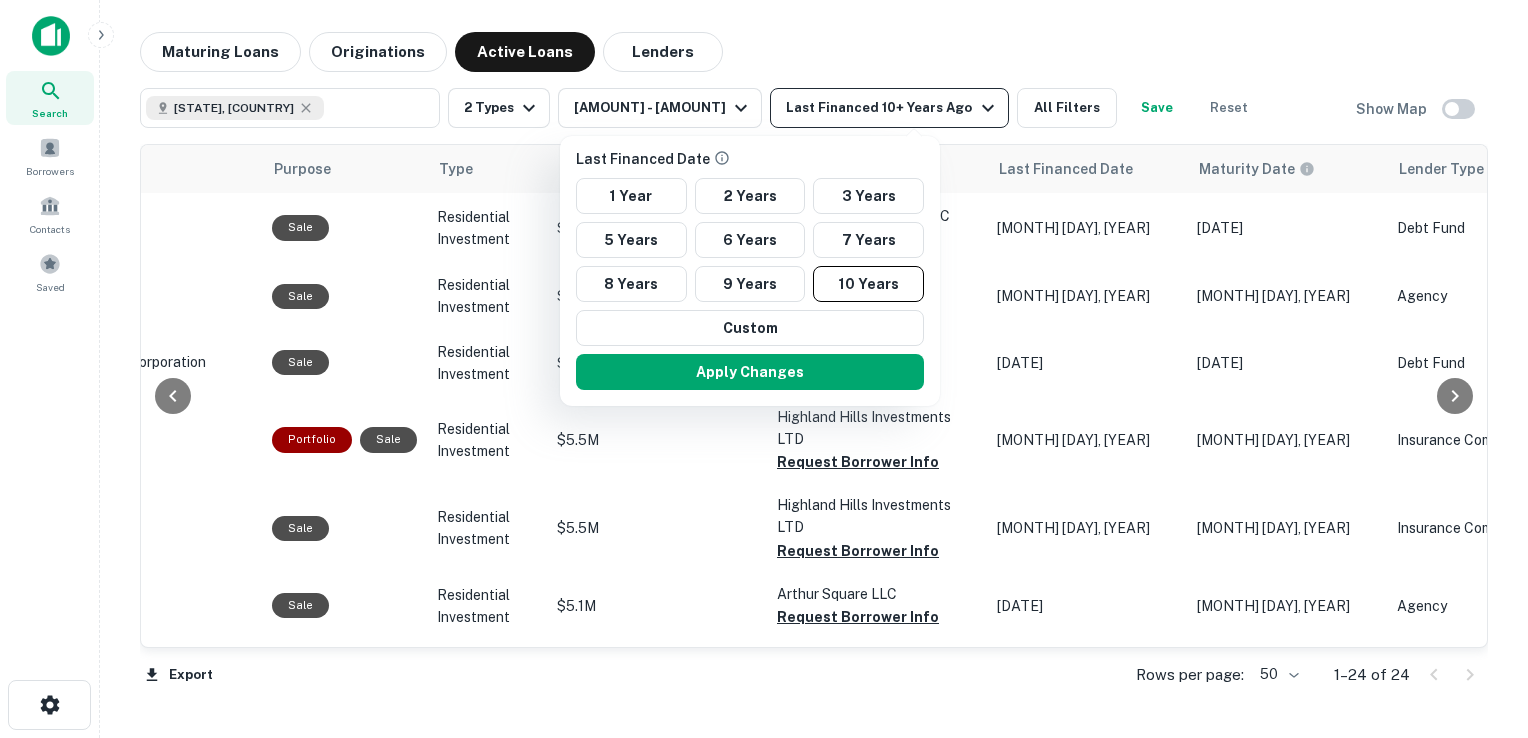 click at bounding box center [764, 369] 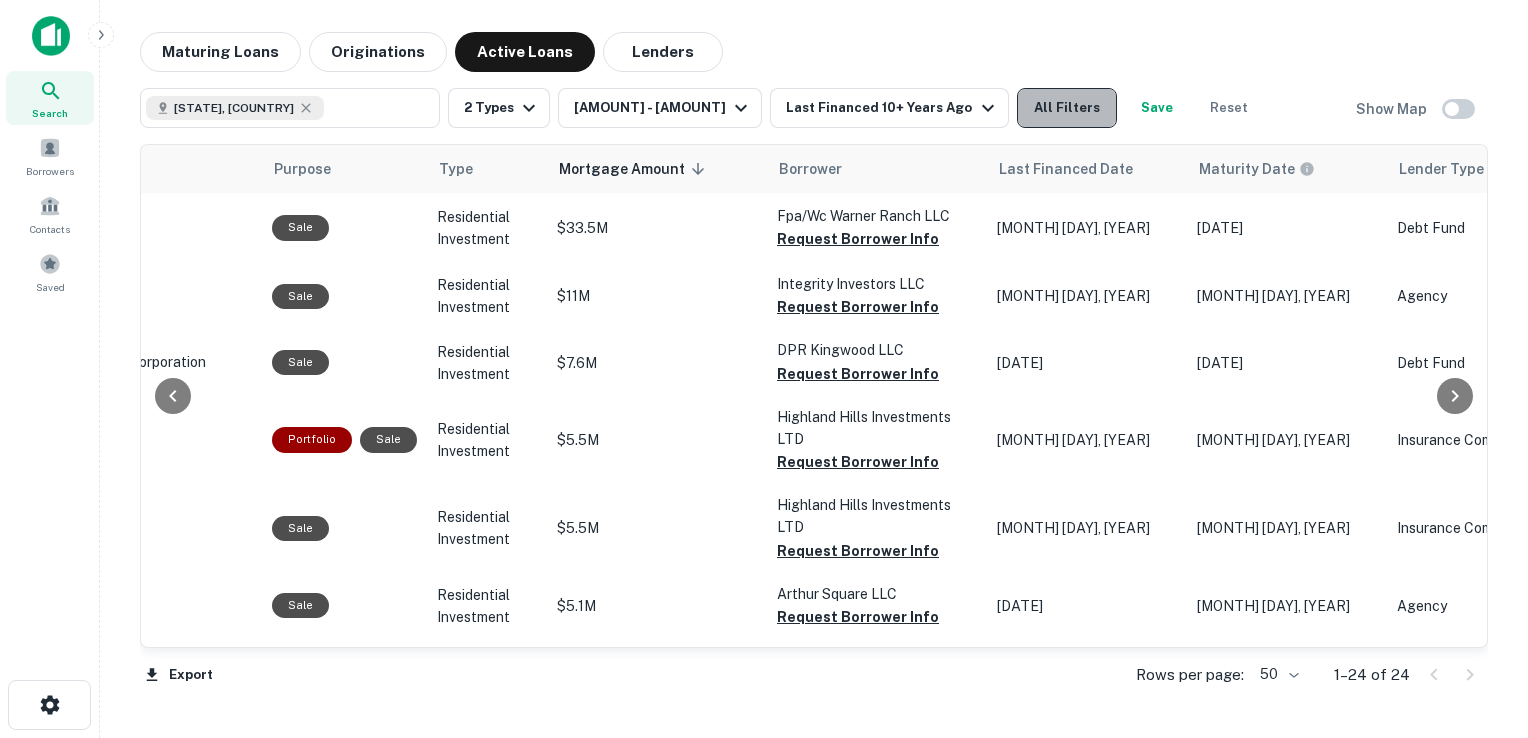 click on "All Filters" at bounding box center [1067, 108] 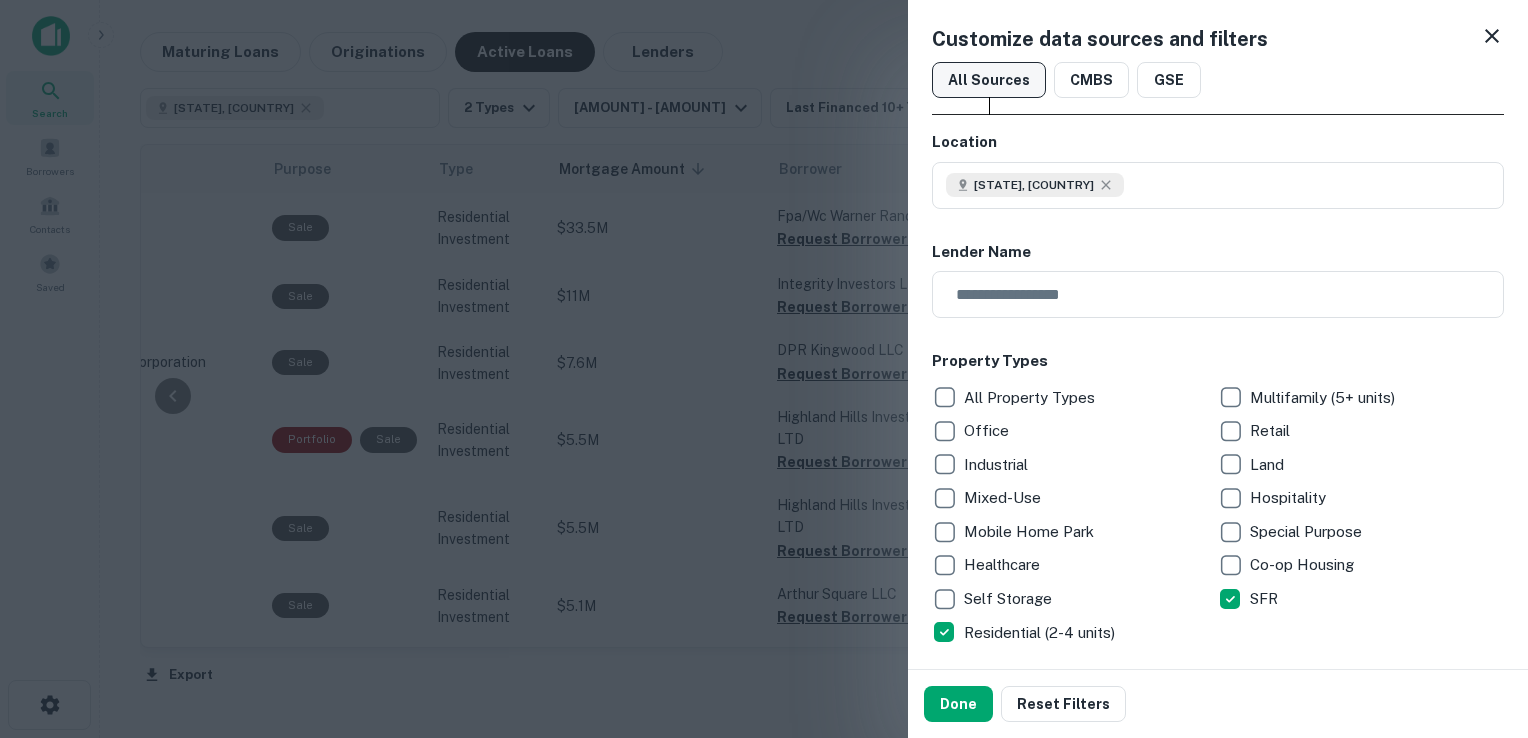click on "All Sources" at bounding box center (989, 80) 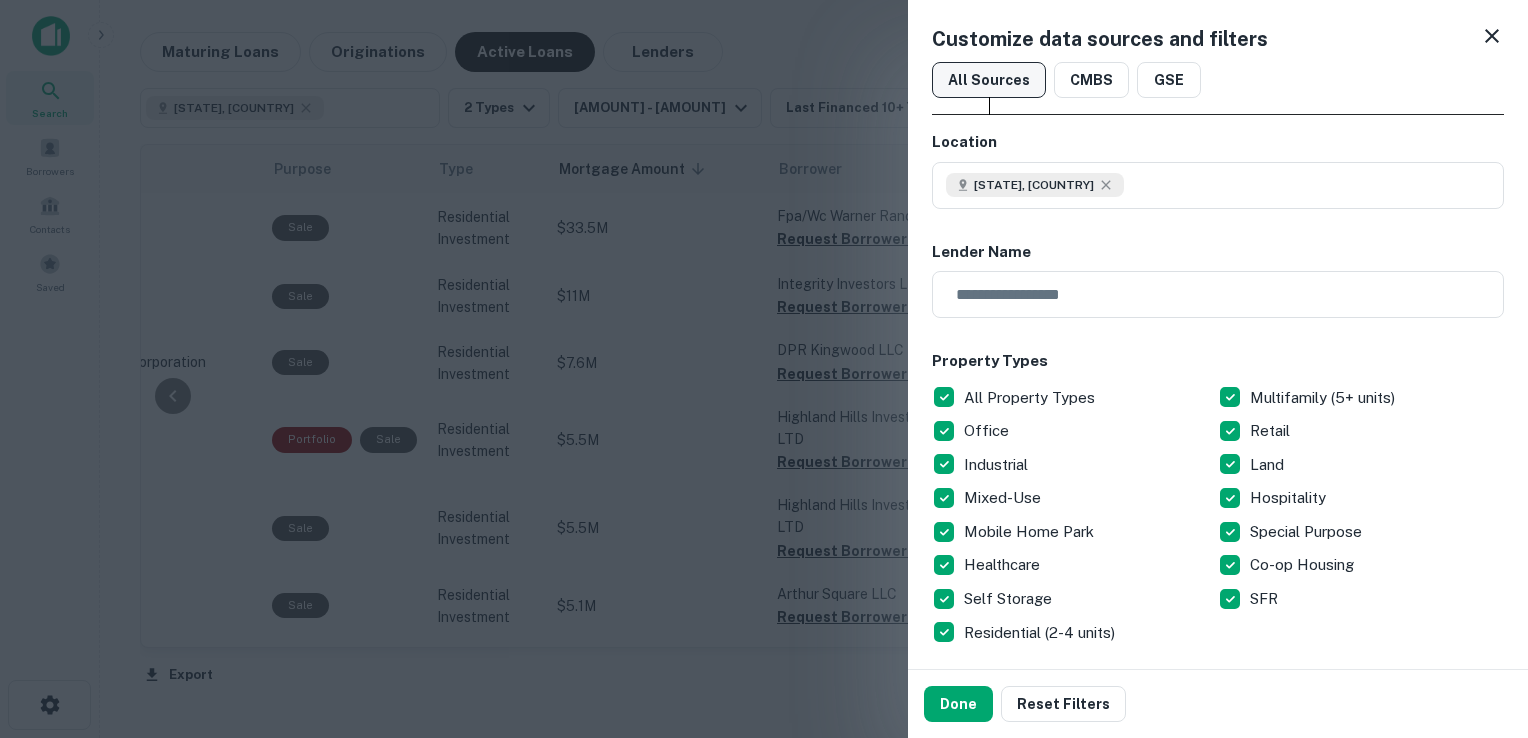 click on "All Sources" at bounding box center (989, 80) 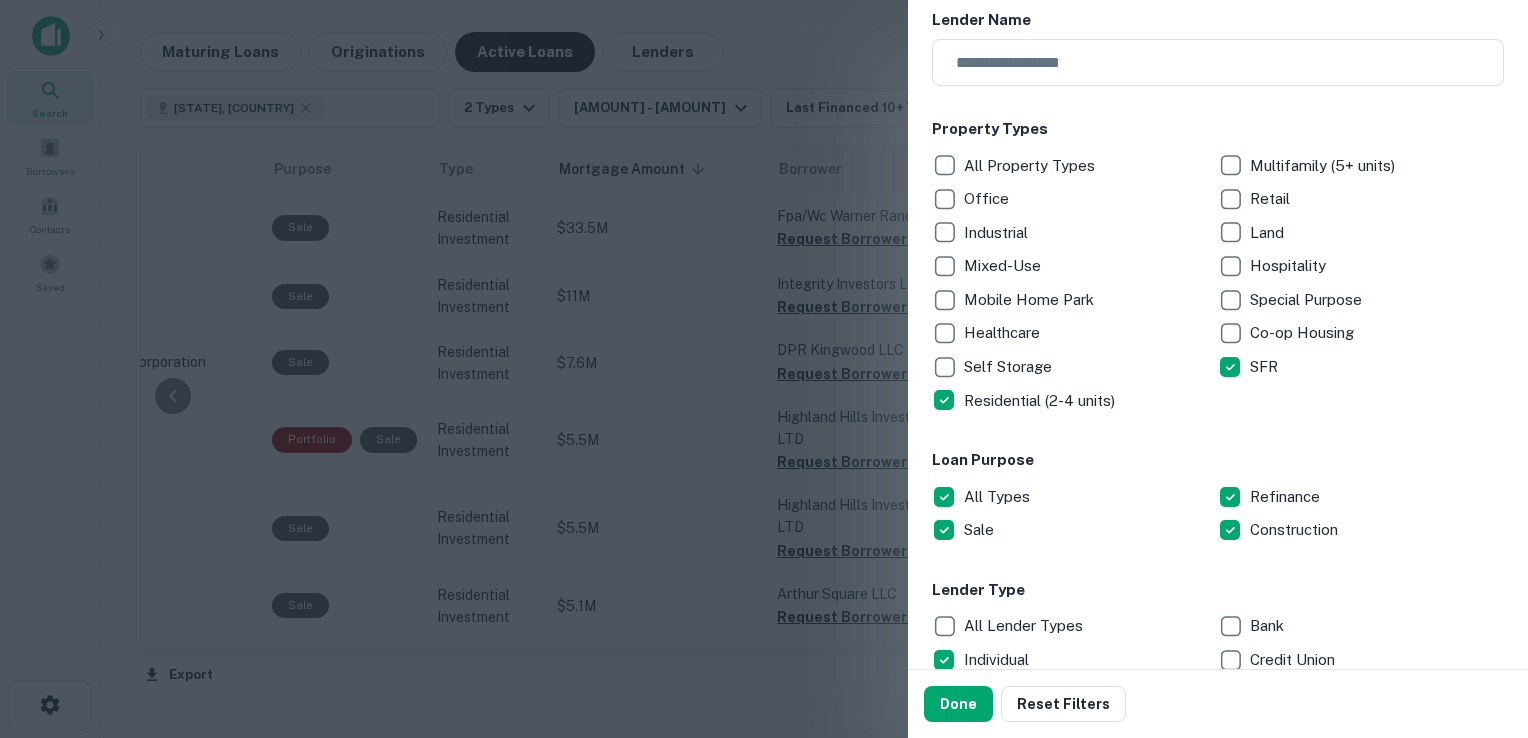 scroll, scrollTop: 0, scrollLeft: 0, axis: both 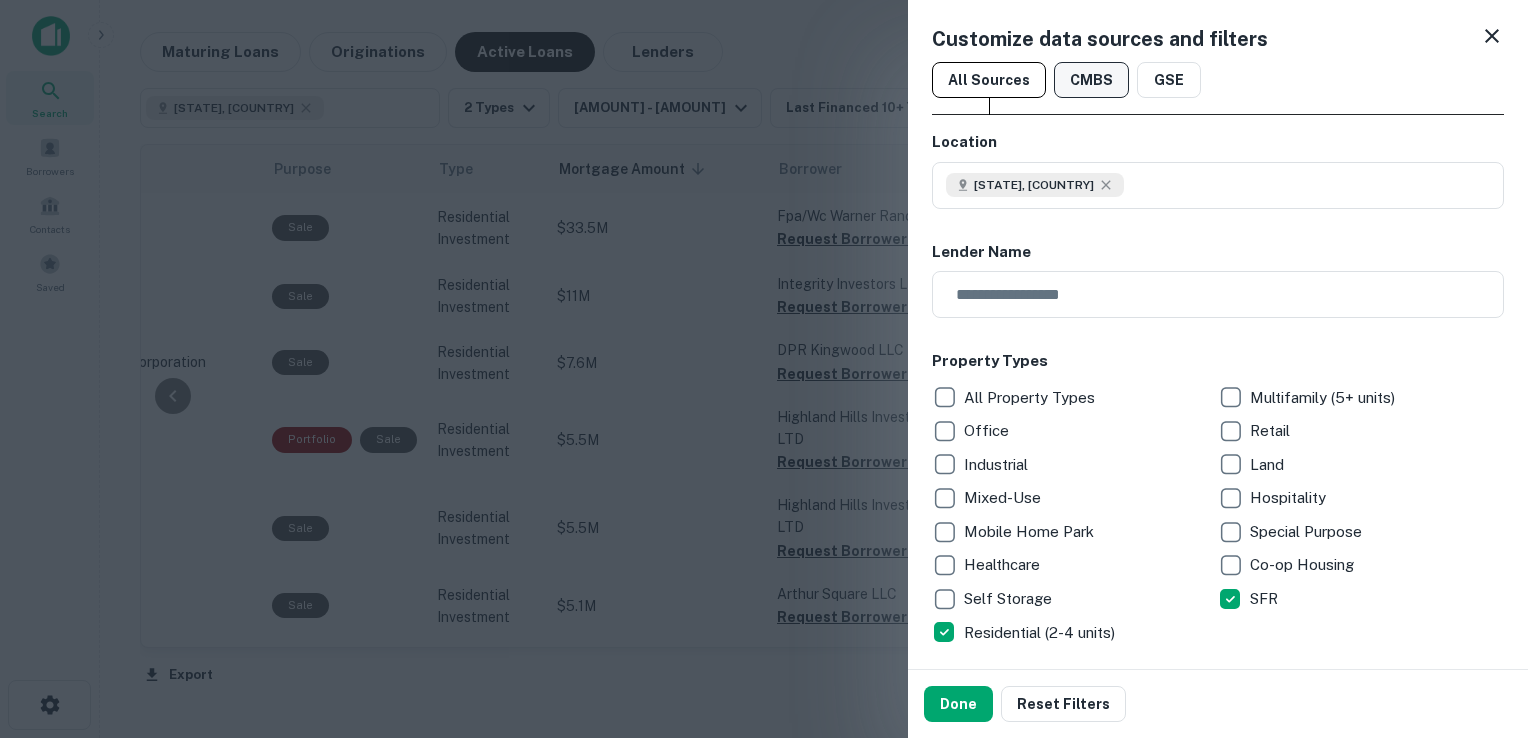click on "CMBS" at bounding box center (1091, 80) 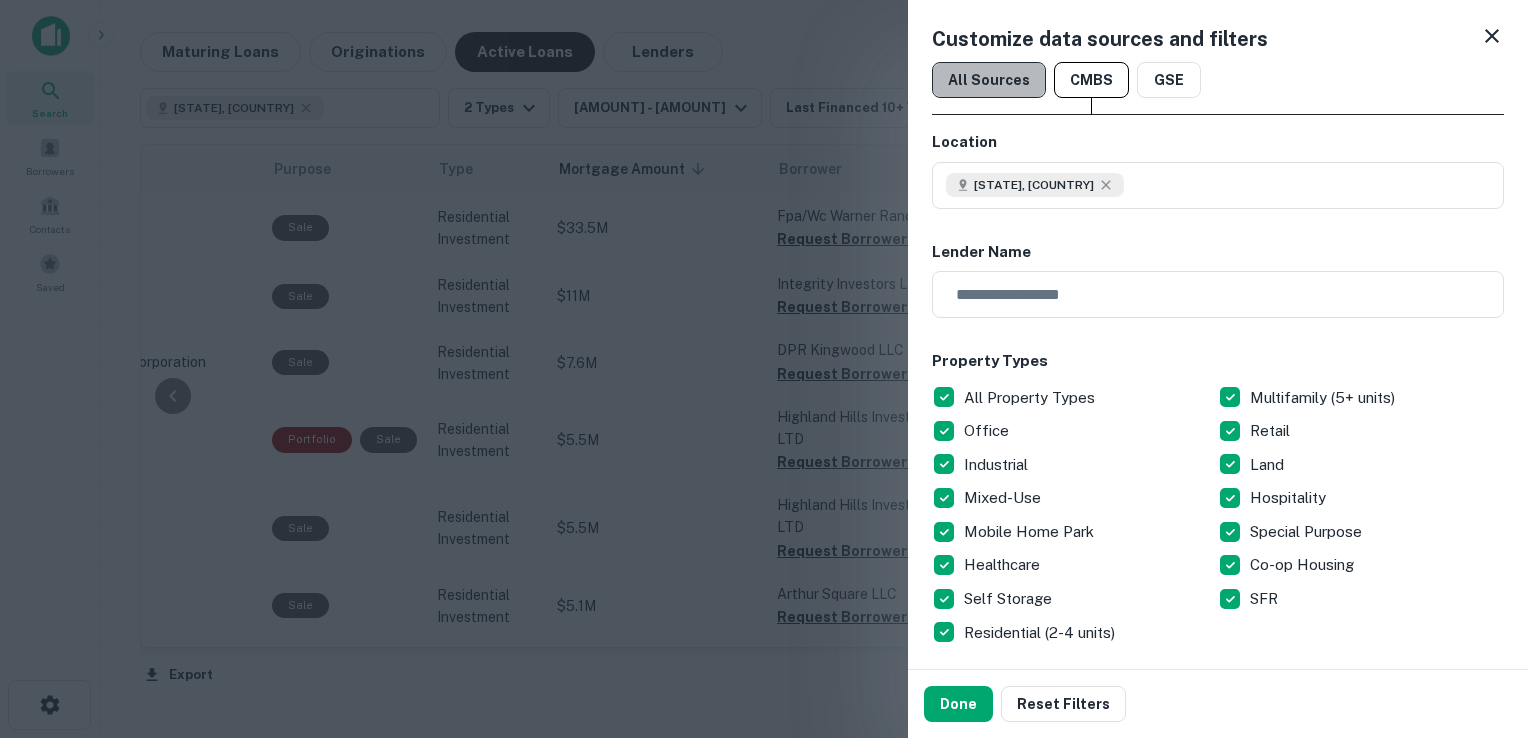 click on "All Sources" at bounding box center (989, 80) 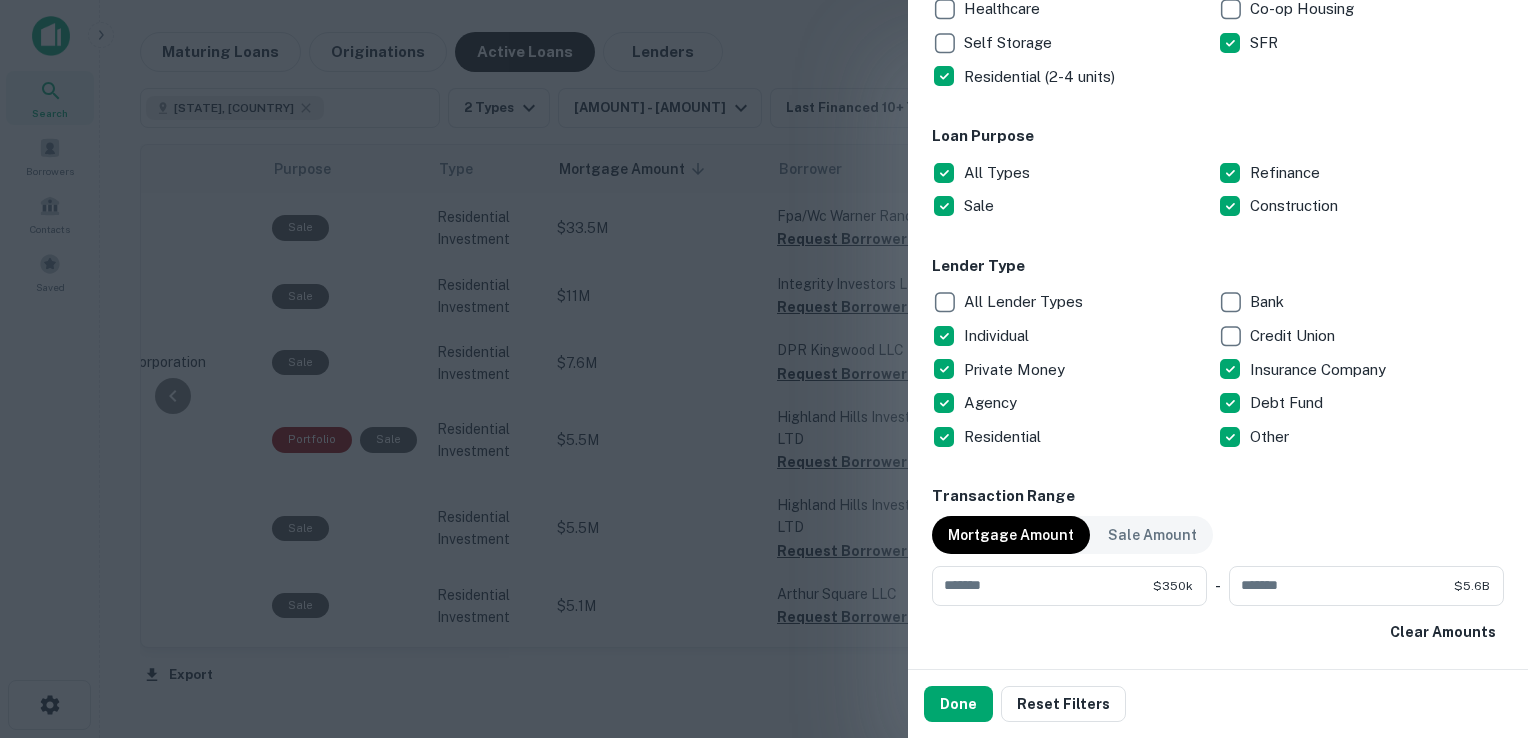 scroll, scrollTop: 558, scrollLeft: 0, axis: vertical 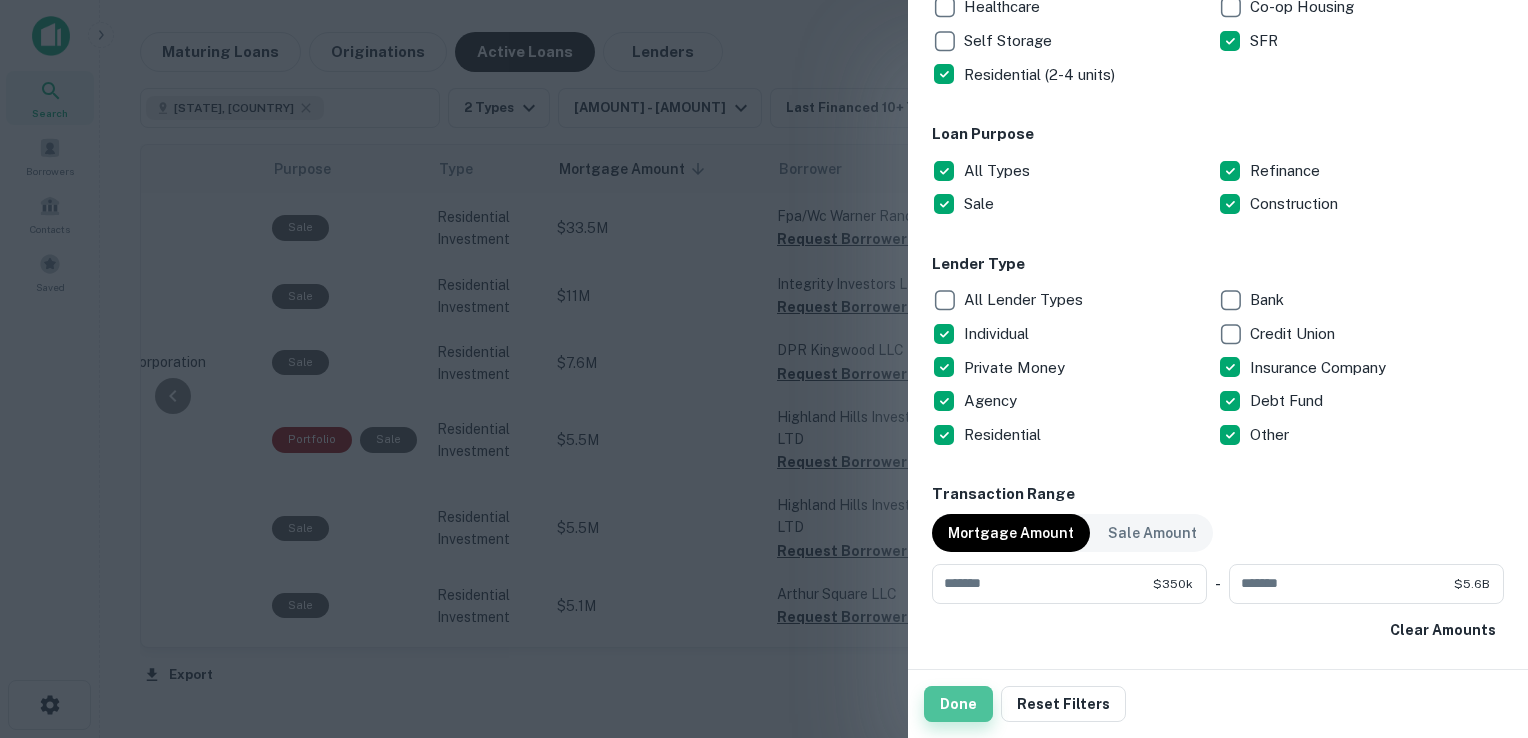 click on "Done" at bounding box center (958, 704) 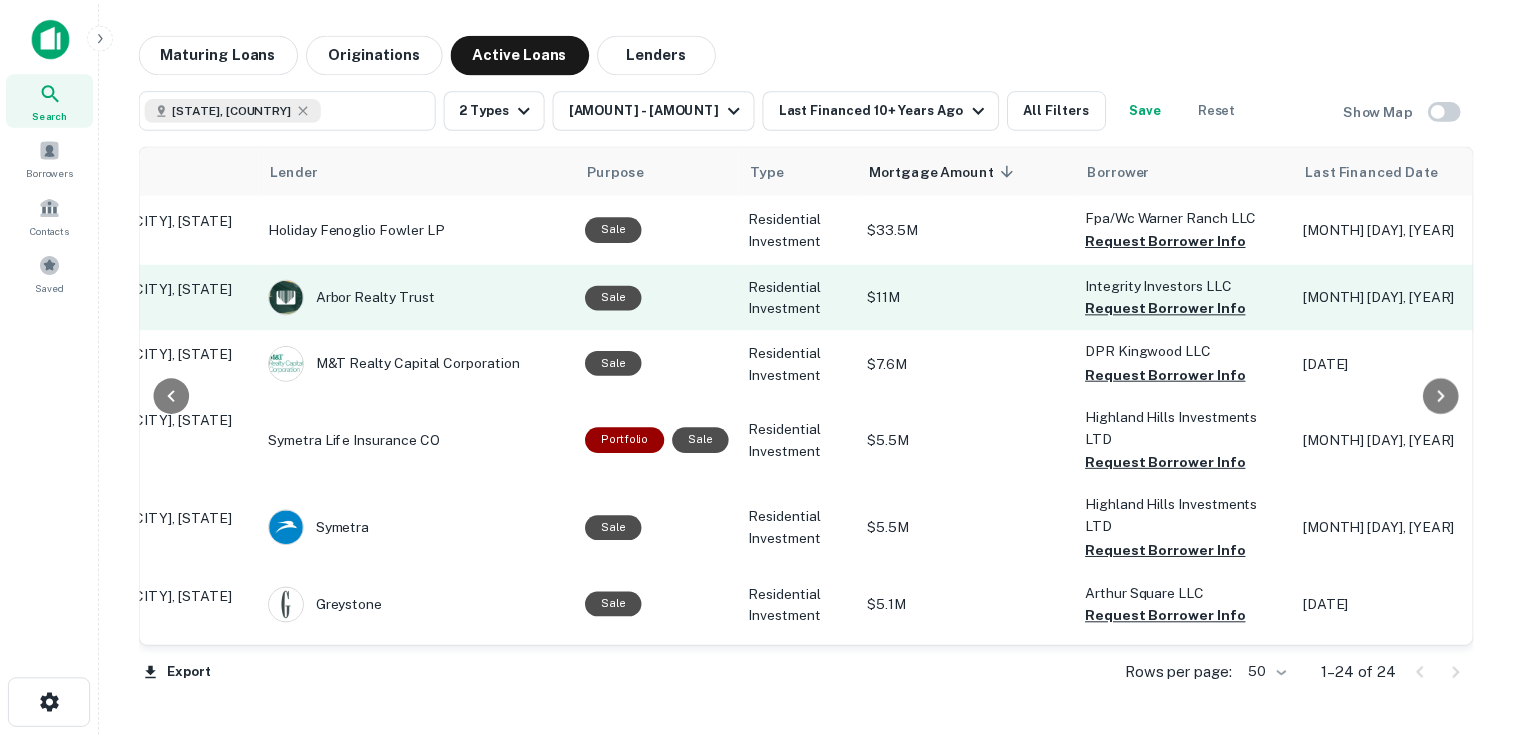 scroll, scrollTop: 0, scrollLeft: 0, axis: both 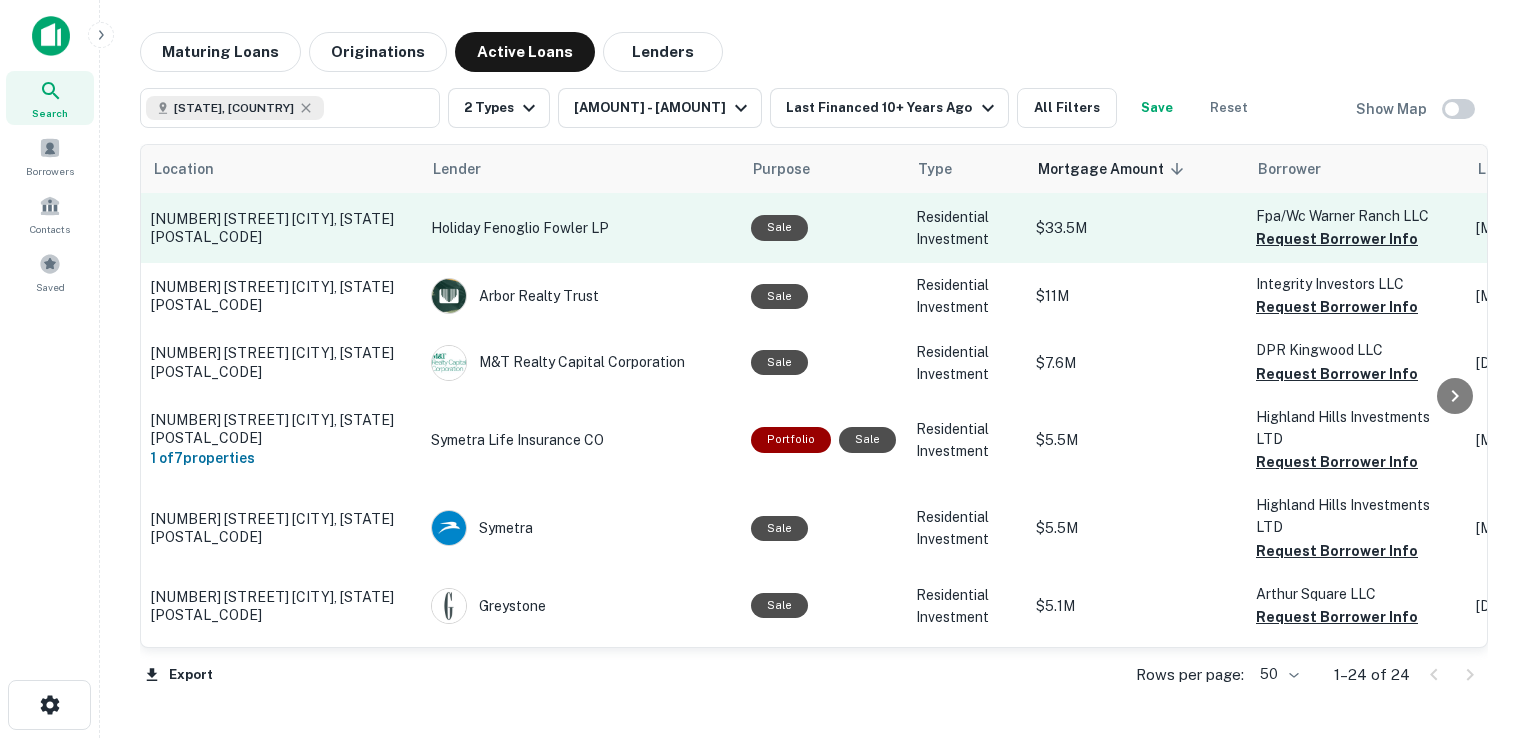 click on "Holiday Fenoglio Fowler LP" at bounding box center (581, 228) 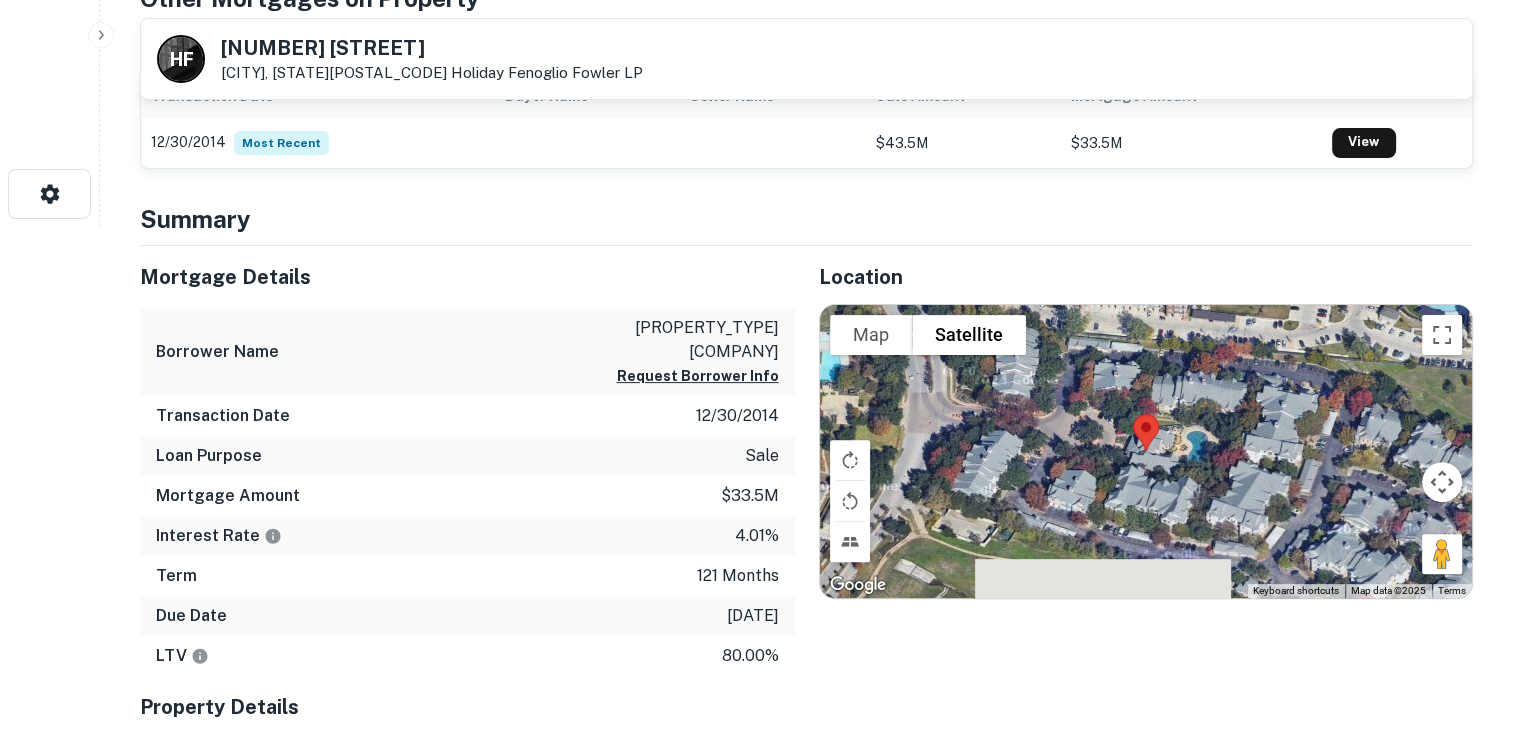 scroll, scrollTop: 512, scrollLeft: 0, axis: vertical 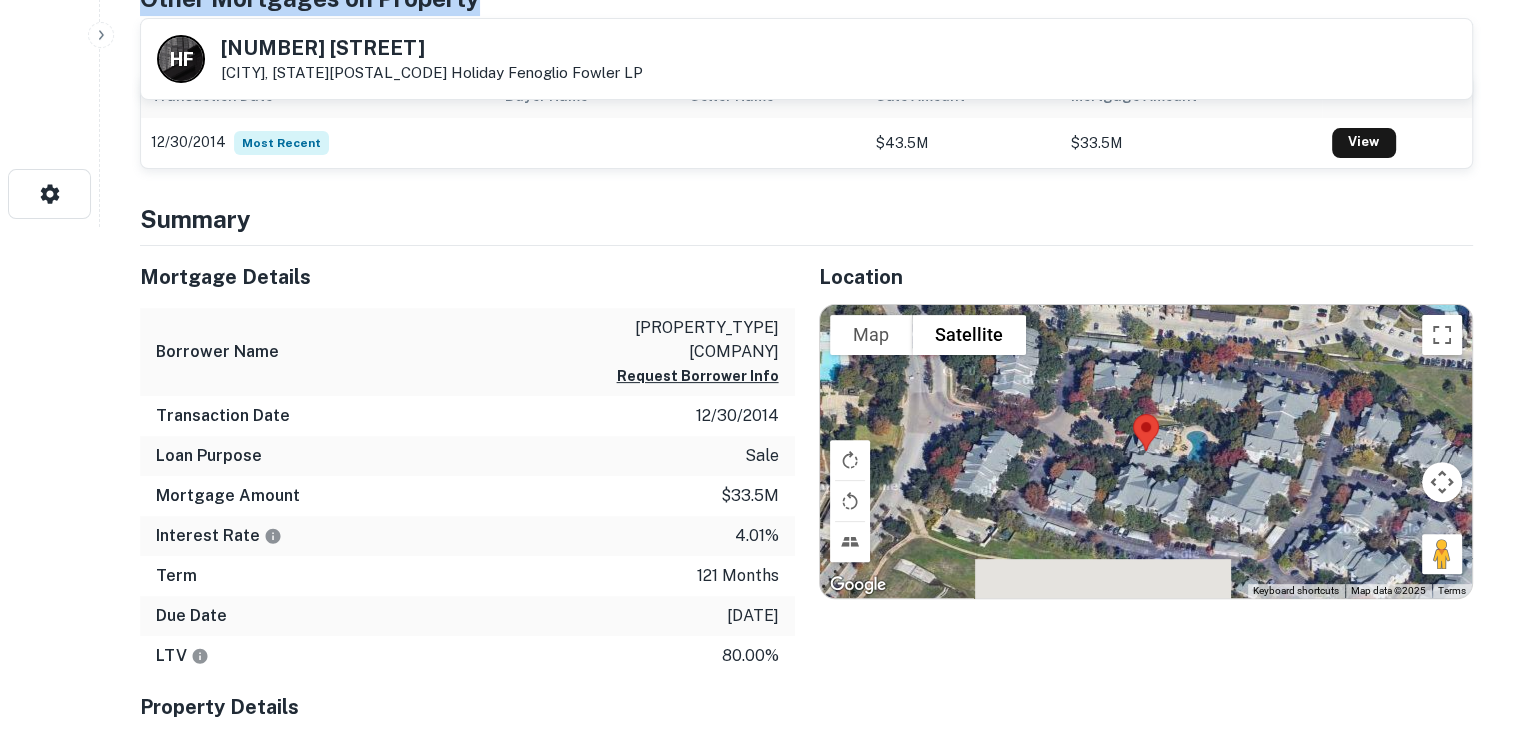 drag, startPoint x: 747, startPoint y: 4, endPoint x: 932, endPoint y: 95, distance: 206.16983 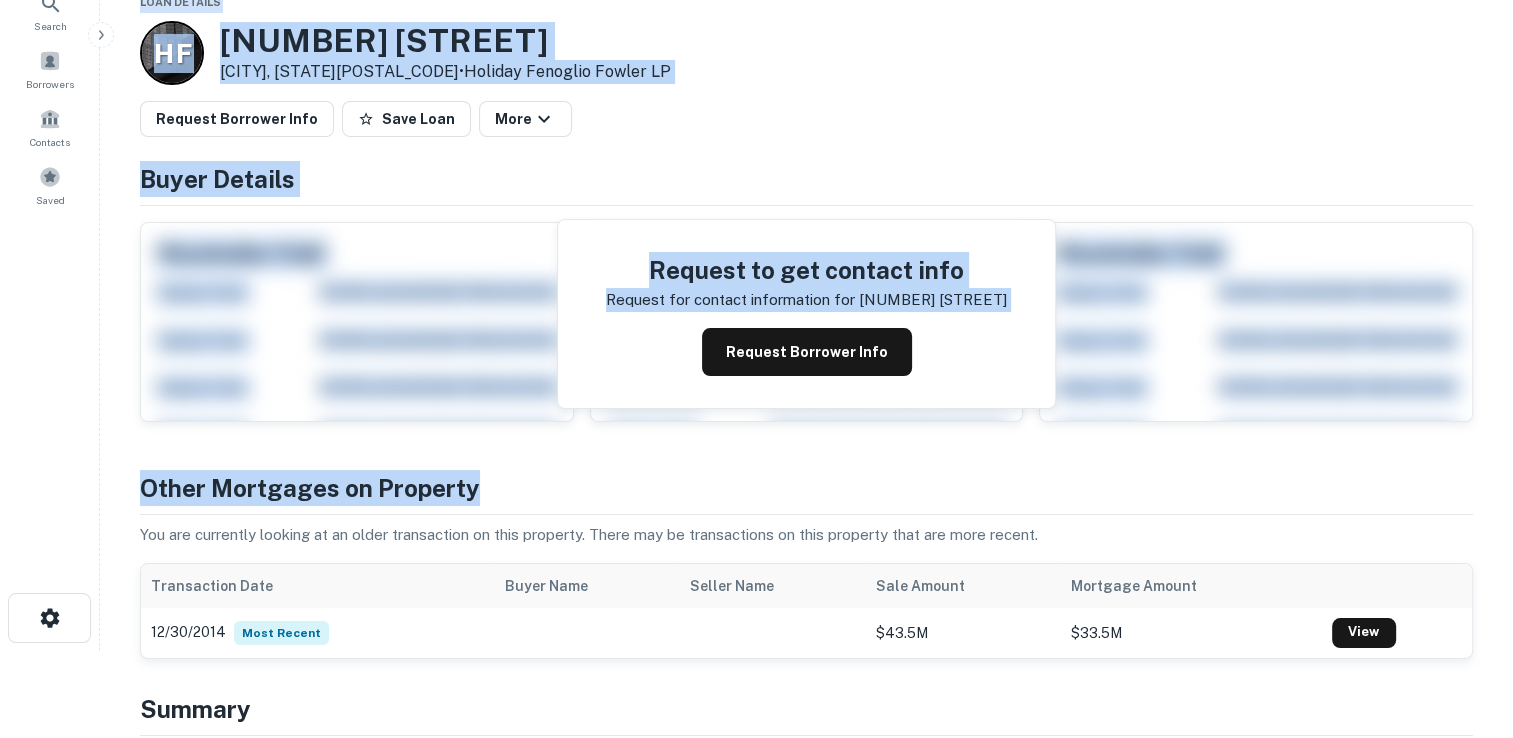 scroll, scrollTop: 0, scrollLeft: 0, axis: both 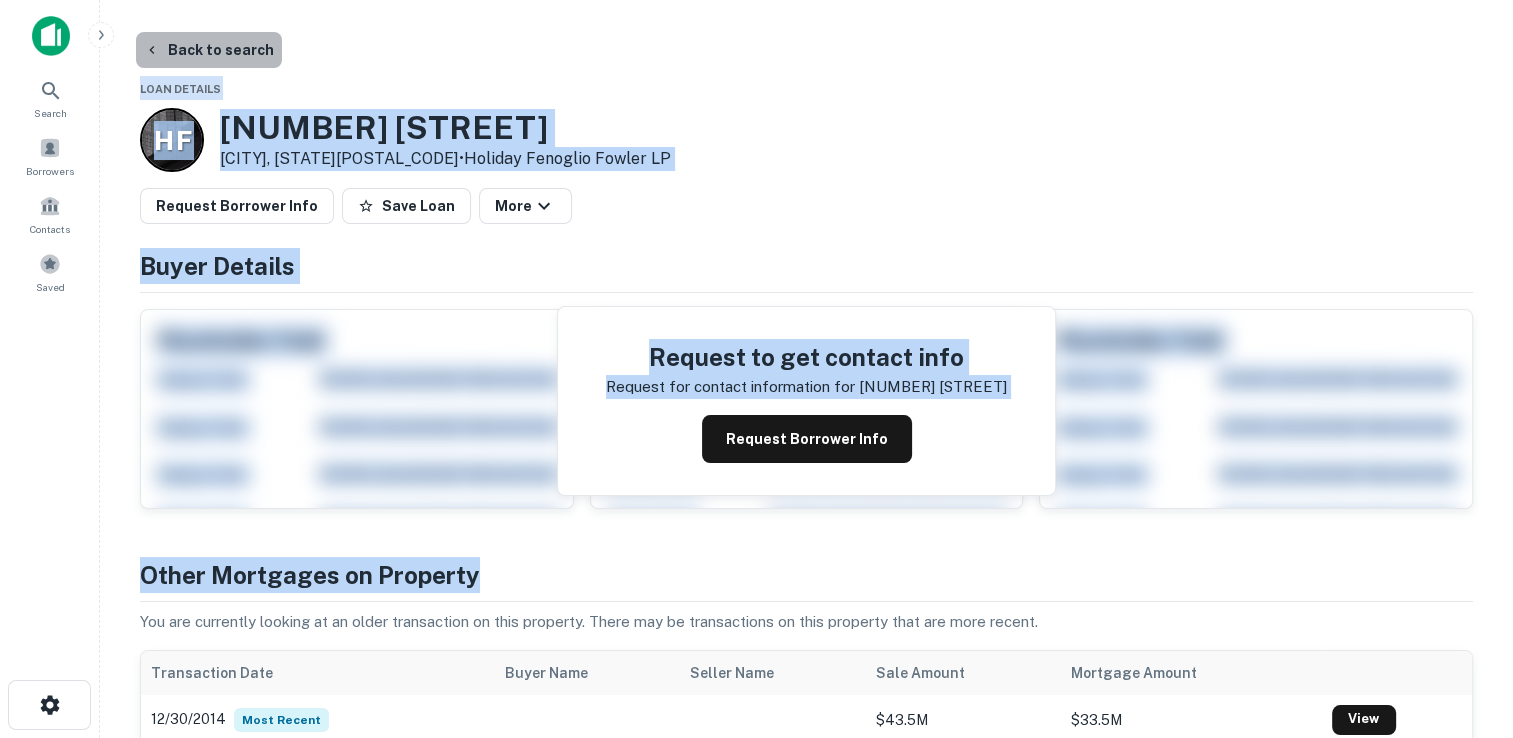 click on "Back to search" at bounding box center (209, 50) 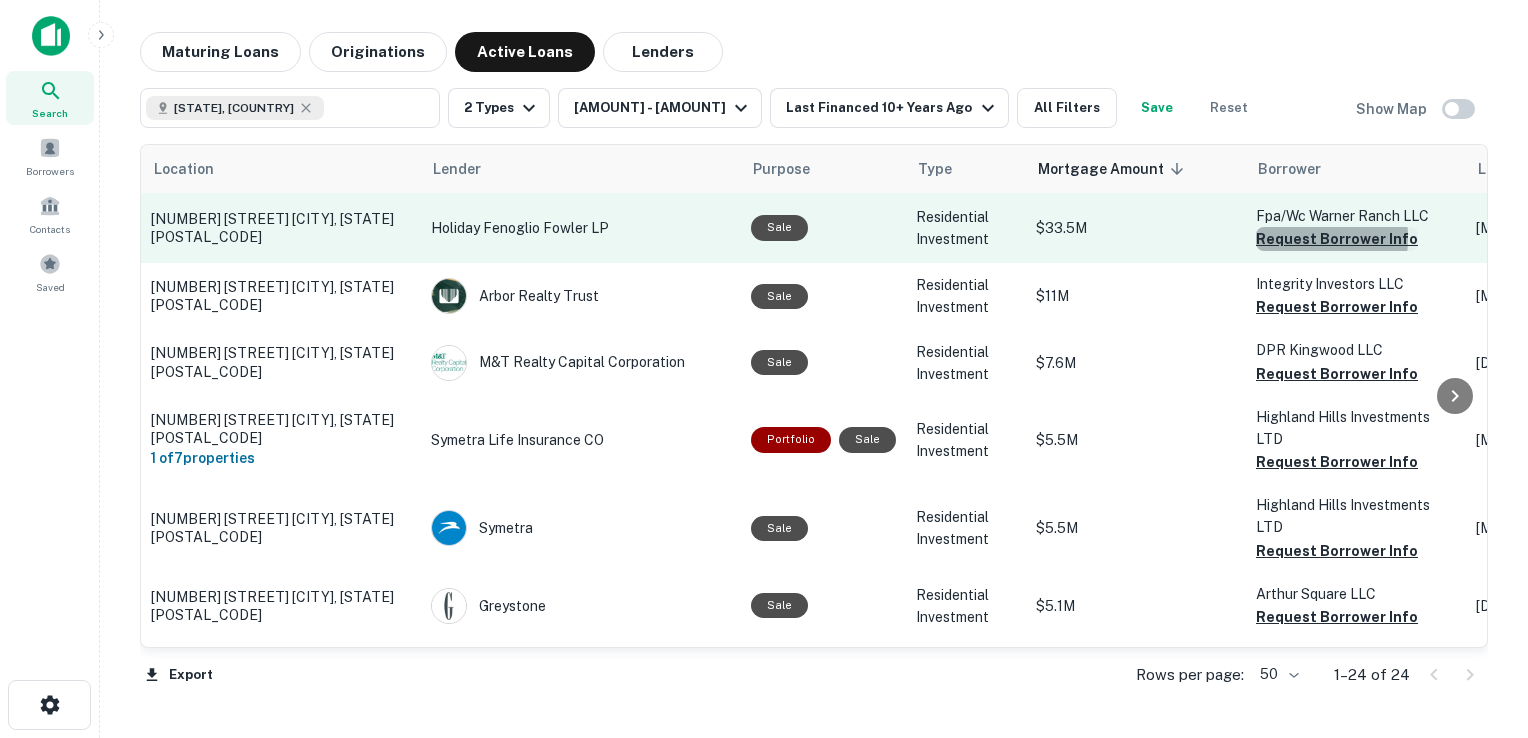 click on "Request Borrower Info" at bounding box center (1337, 239) 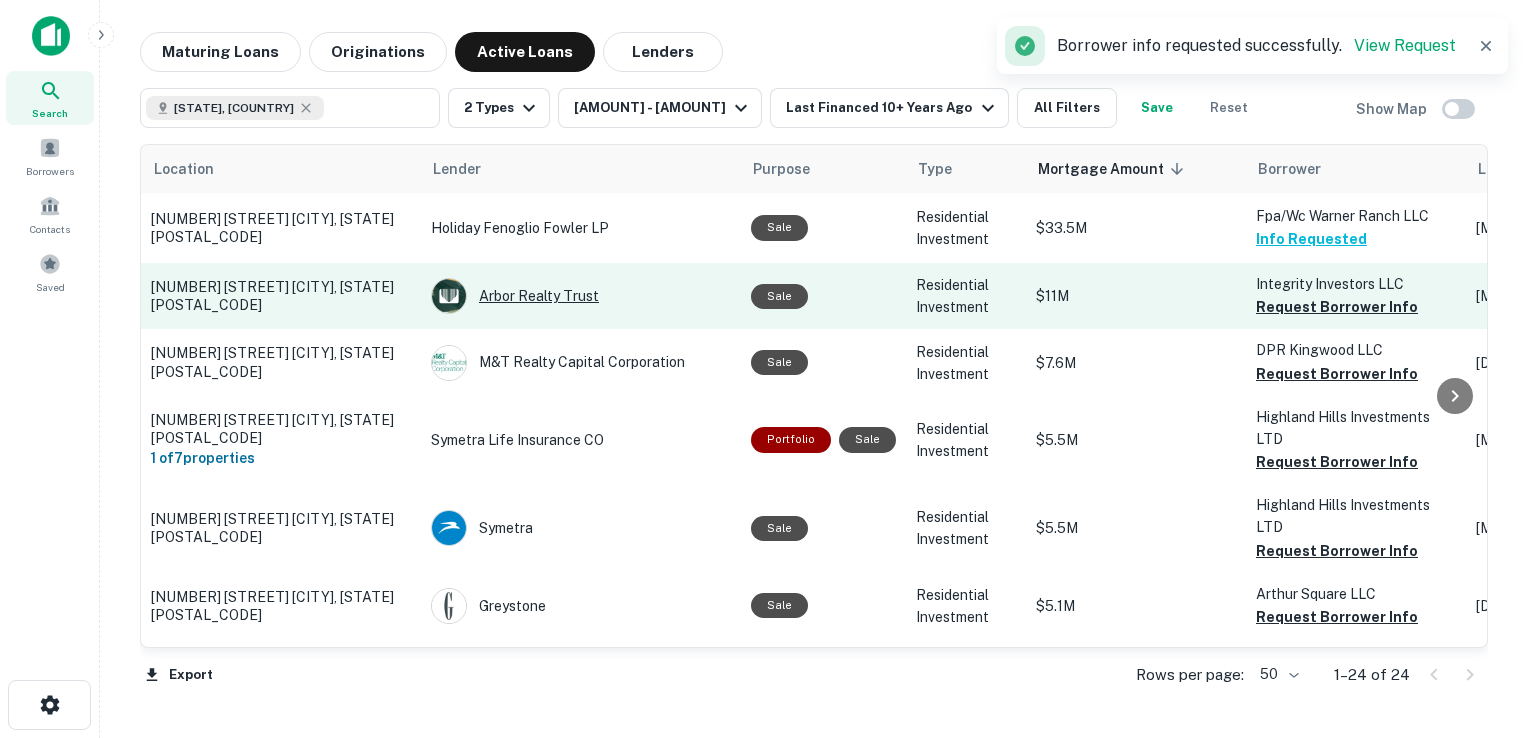 click on "Arbor Realty Trust" at bounding box center (581, 296) 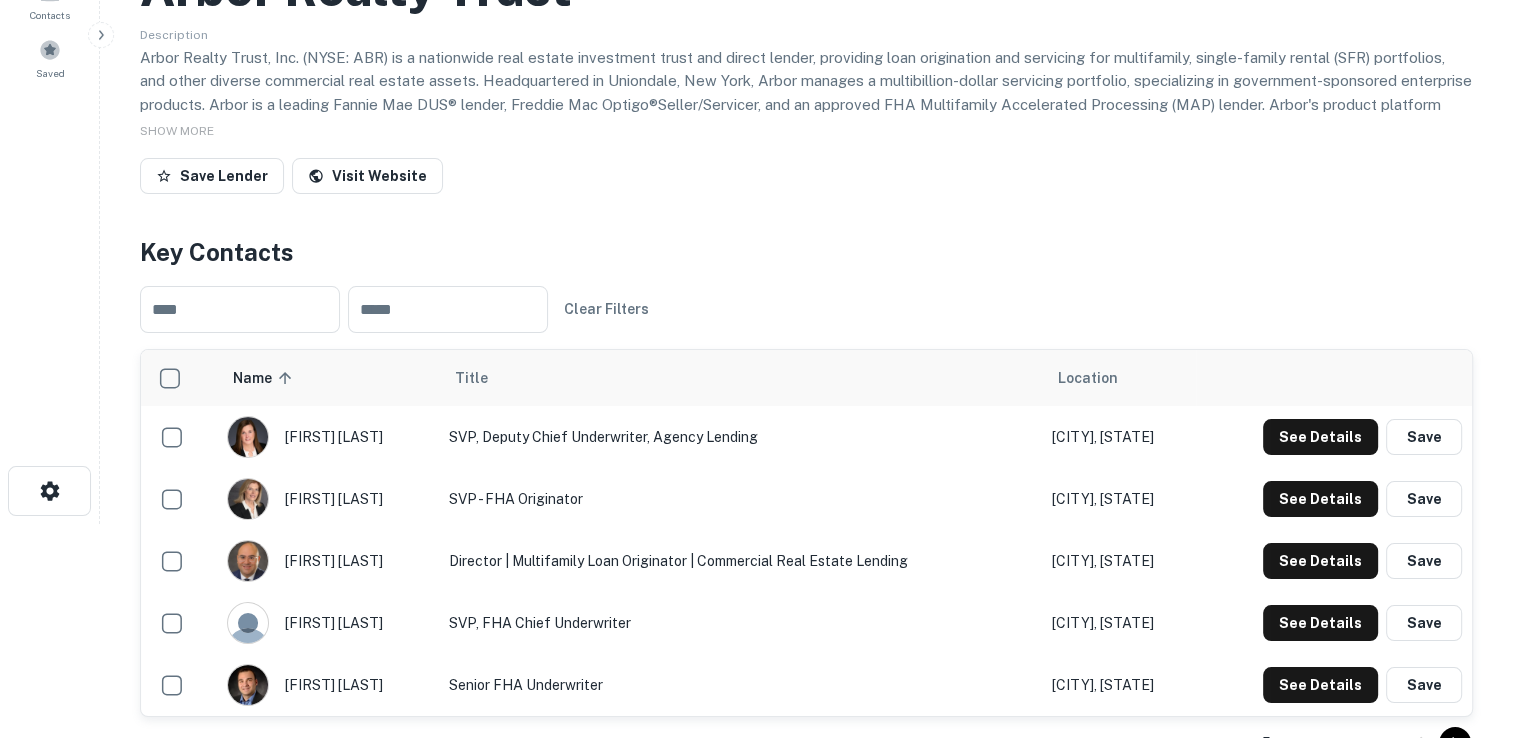scroll, scrollTop: 0, scrollLeft: 0, axis: both 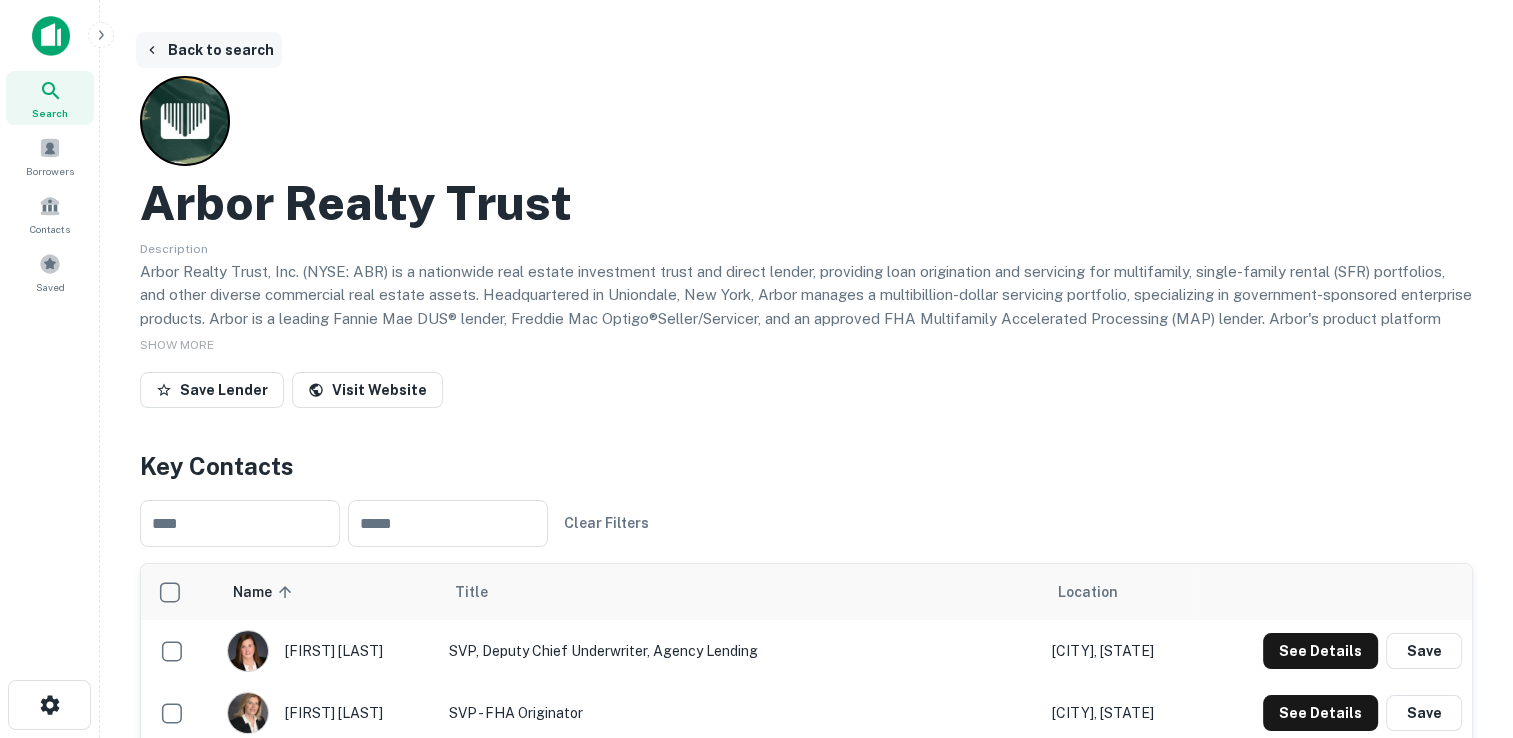 click on "Back to search" at bounding box center [209, 50] 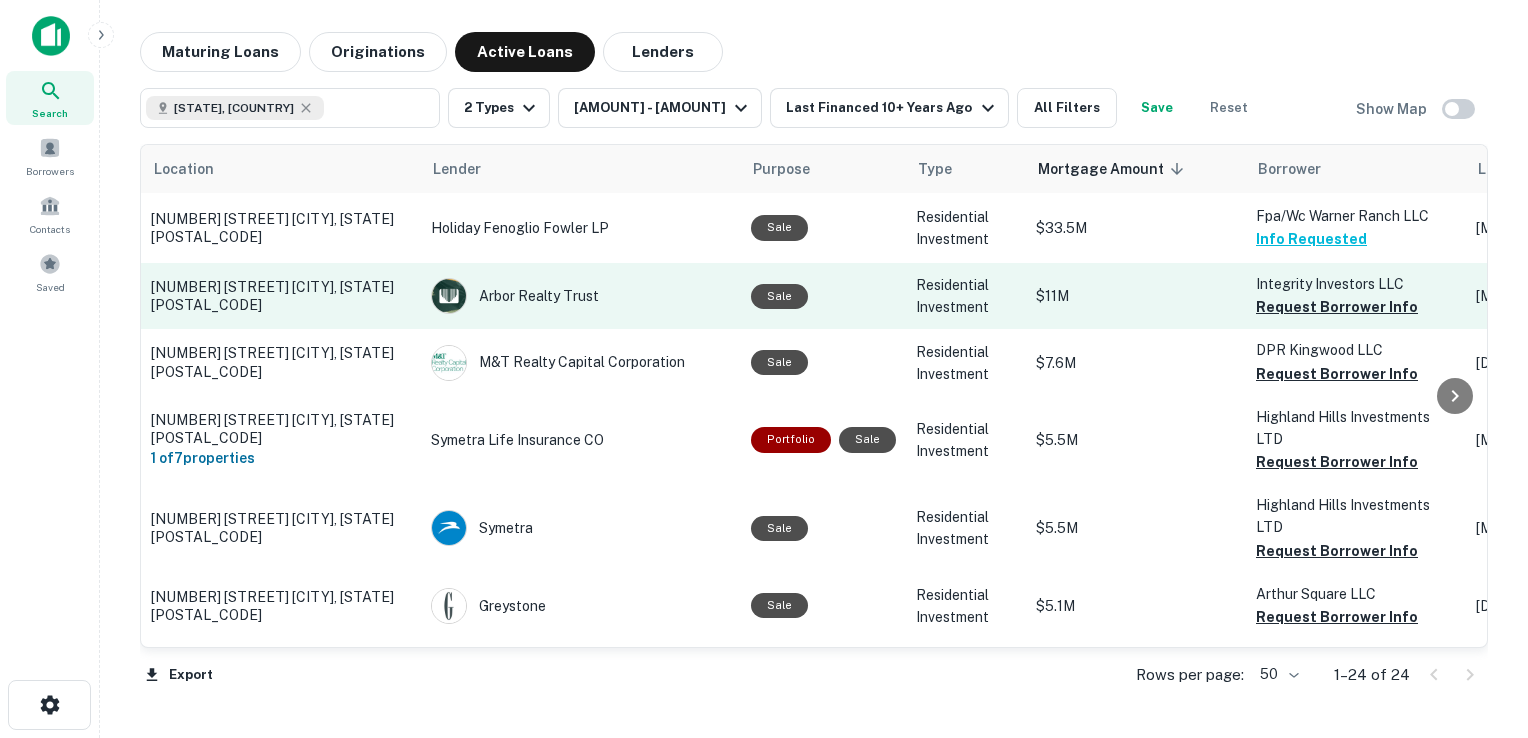 click on "$11M" at bounding box center (1136, 296) 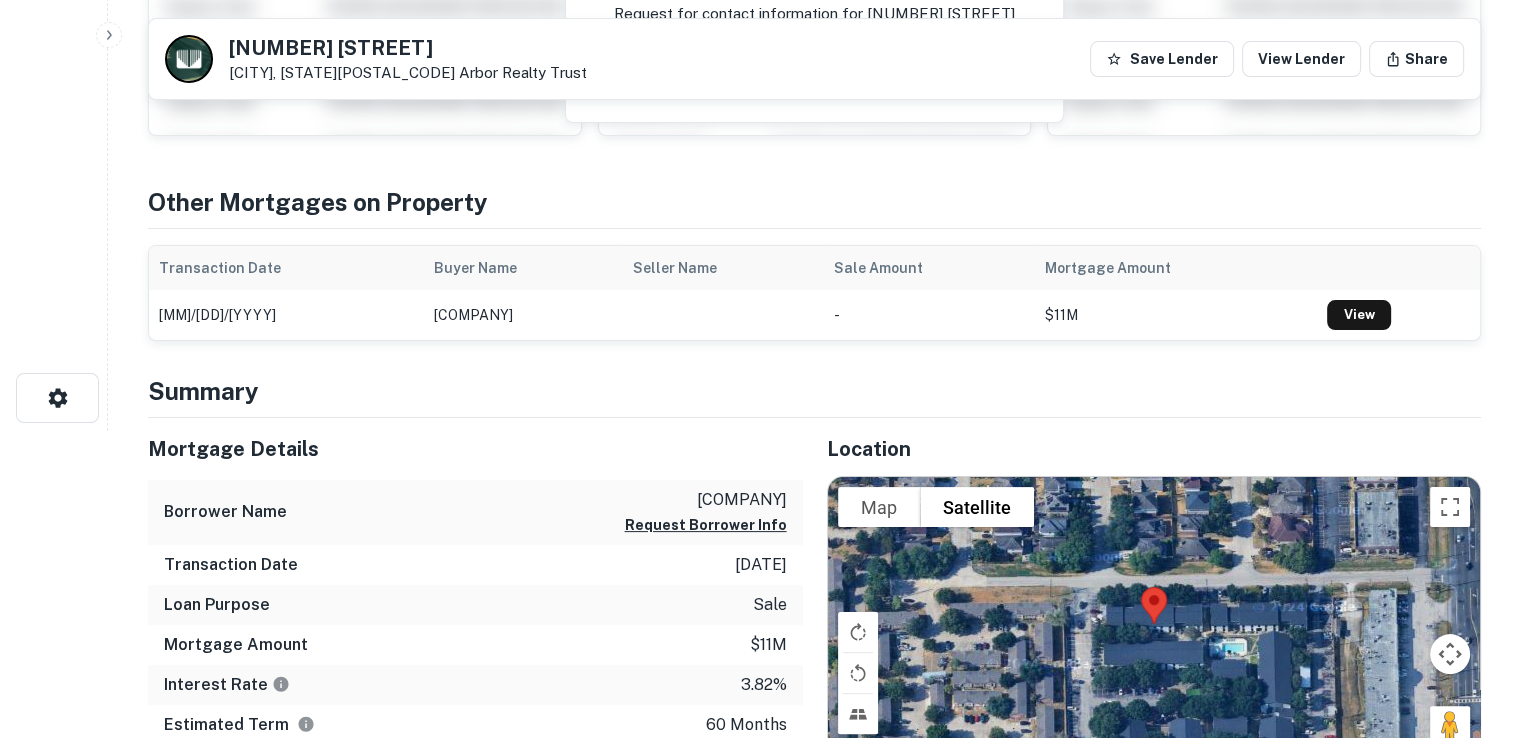 scroll, scrollTop: 0, scrollLeft: 0, axis: both 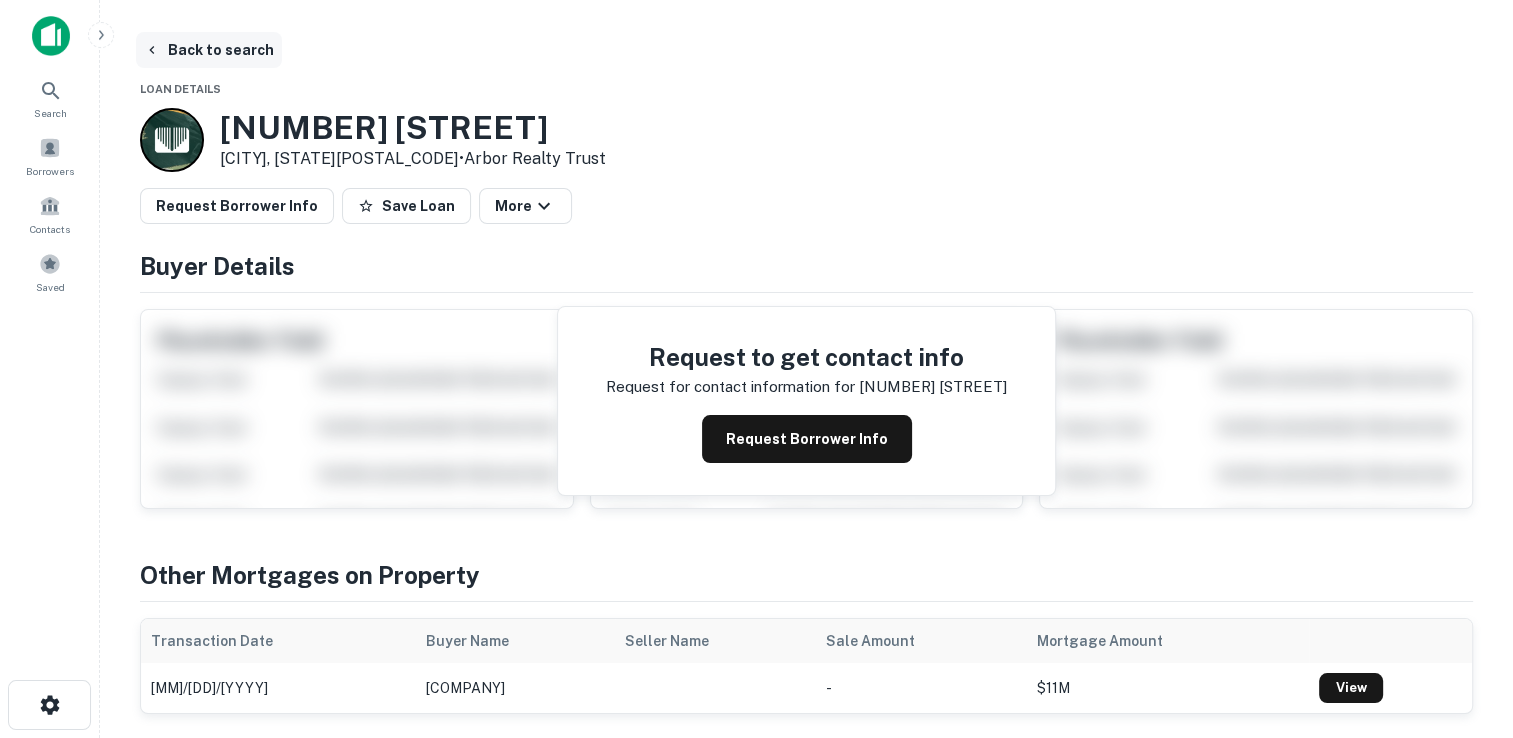 click on "Back to search" at bounding box center (209, 50) 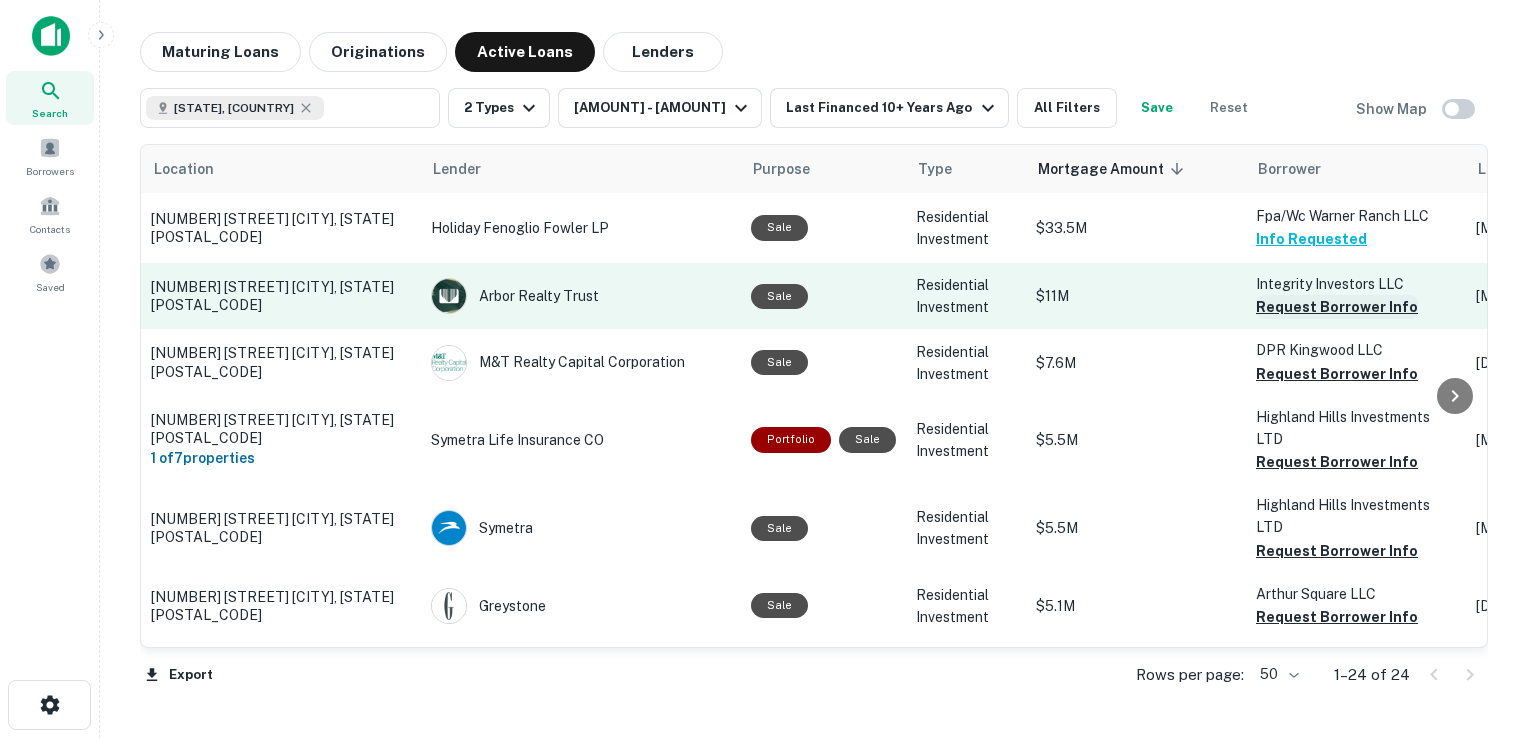 click on "Request Borrower Info" at bounding box center [1337, 307] 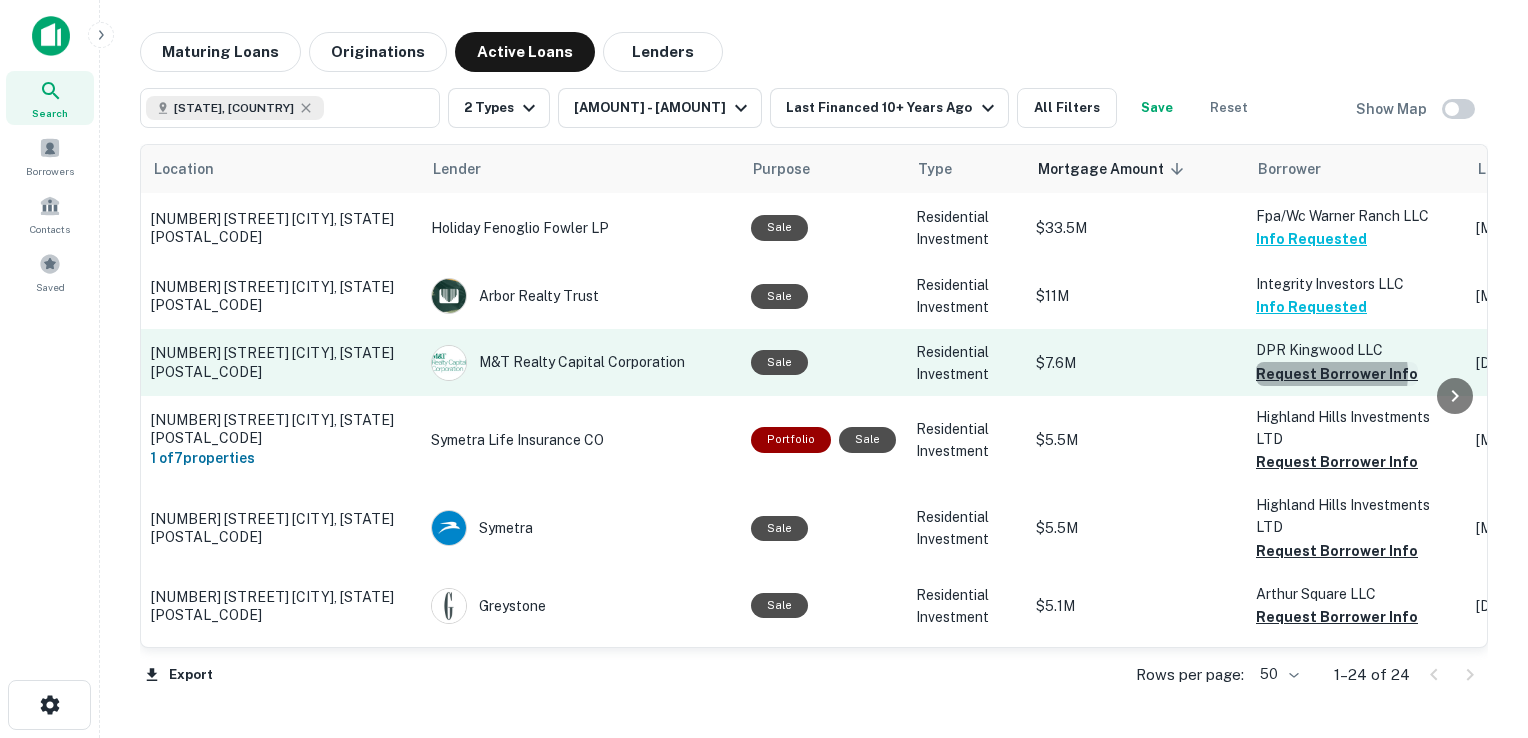 click on "Request Borrower Info" at bounding box center [1337, 374] 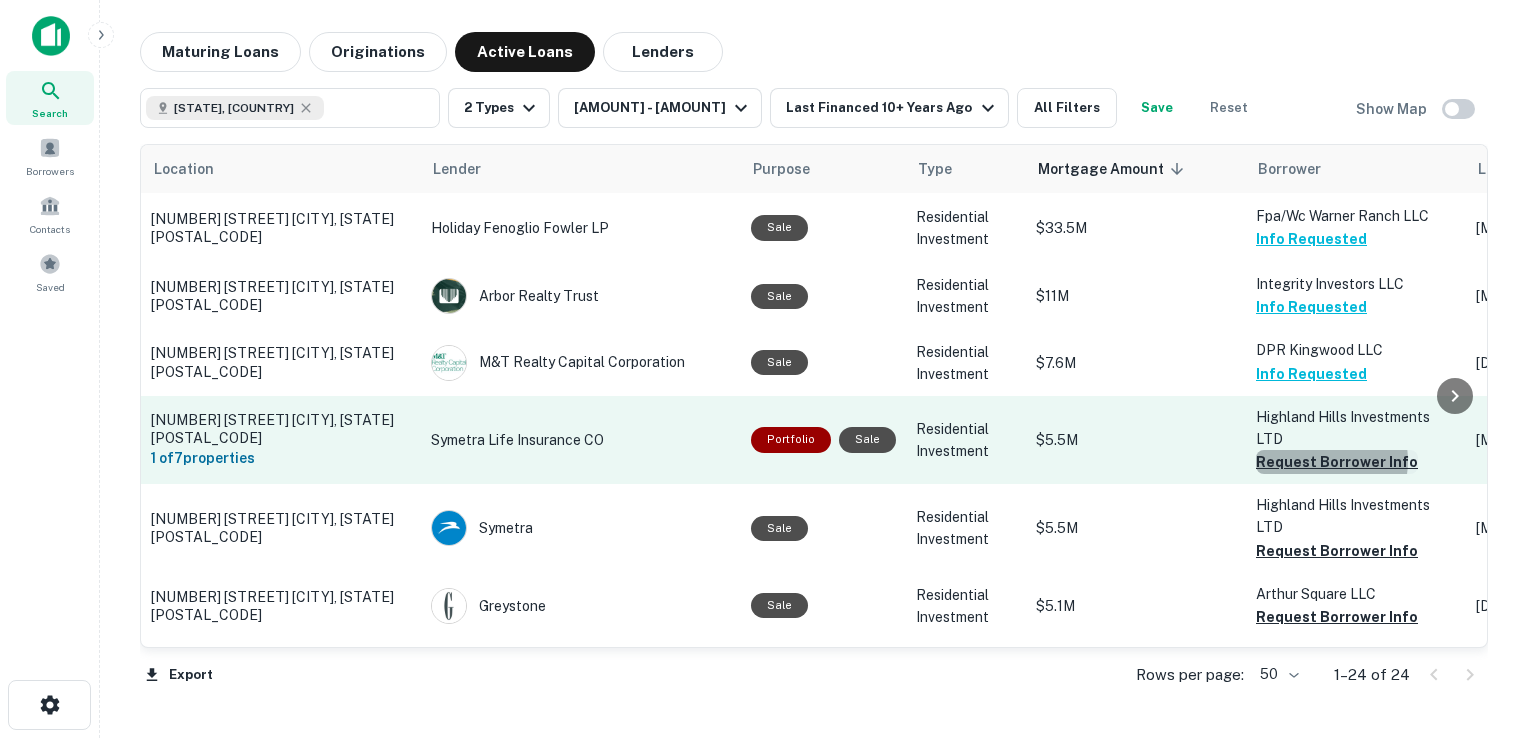 click on "Request Borrower Info" at bounding box center (1337, 462) 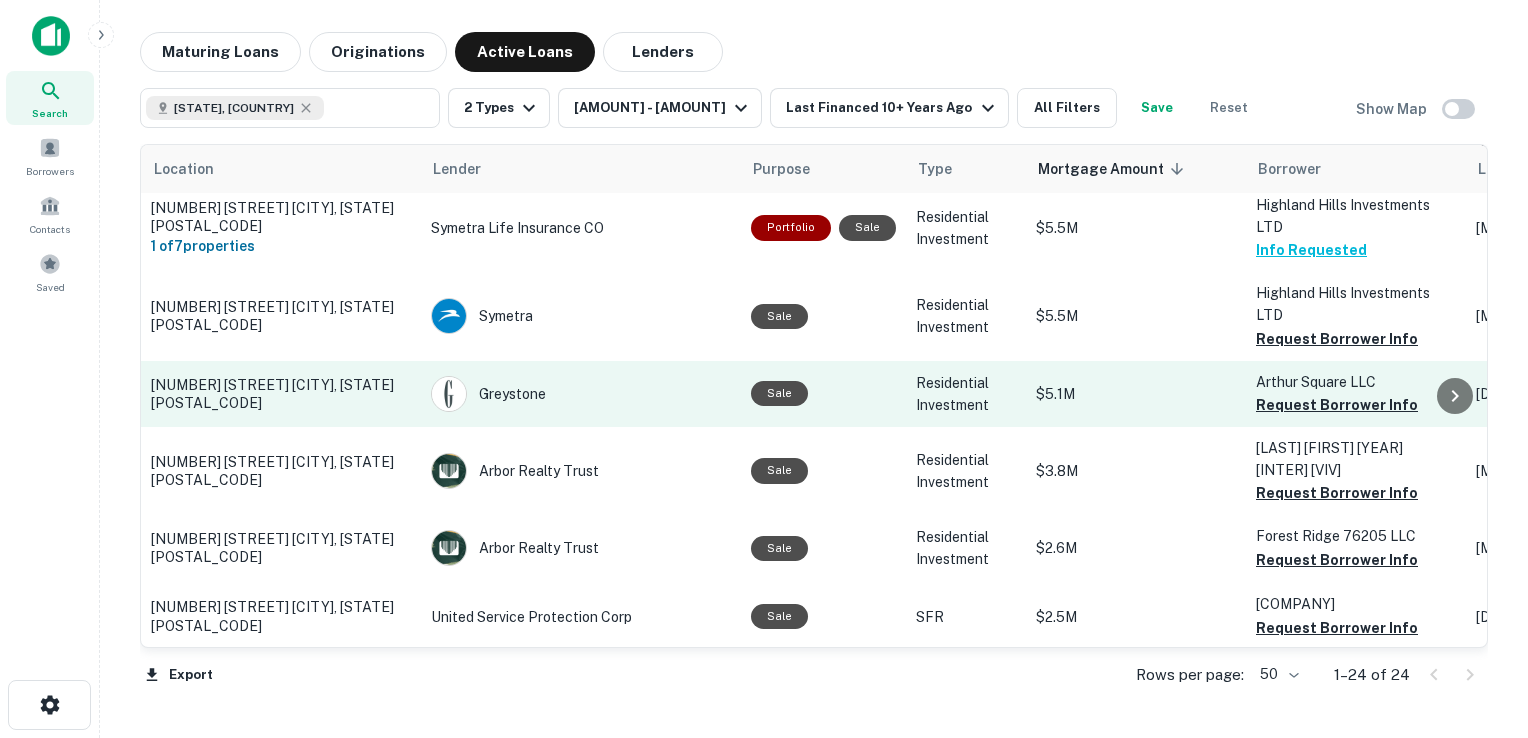 scroll, scrollTop: 214, scrollLeft: 0, axis: vertical 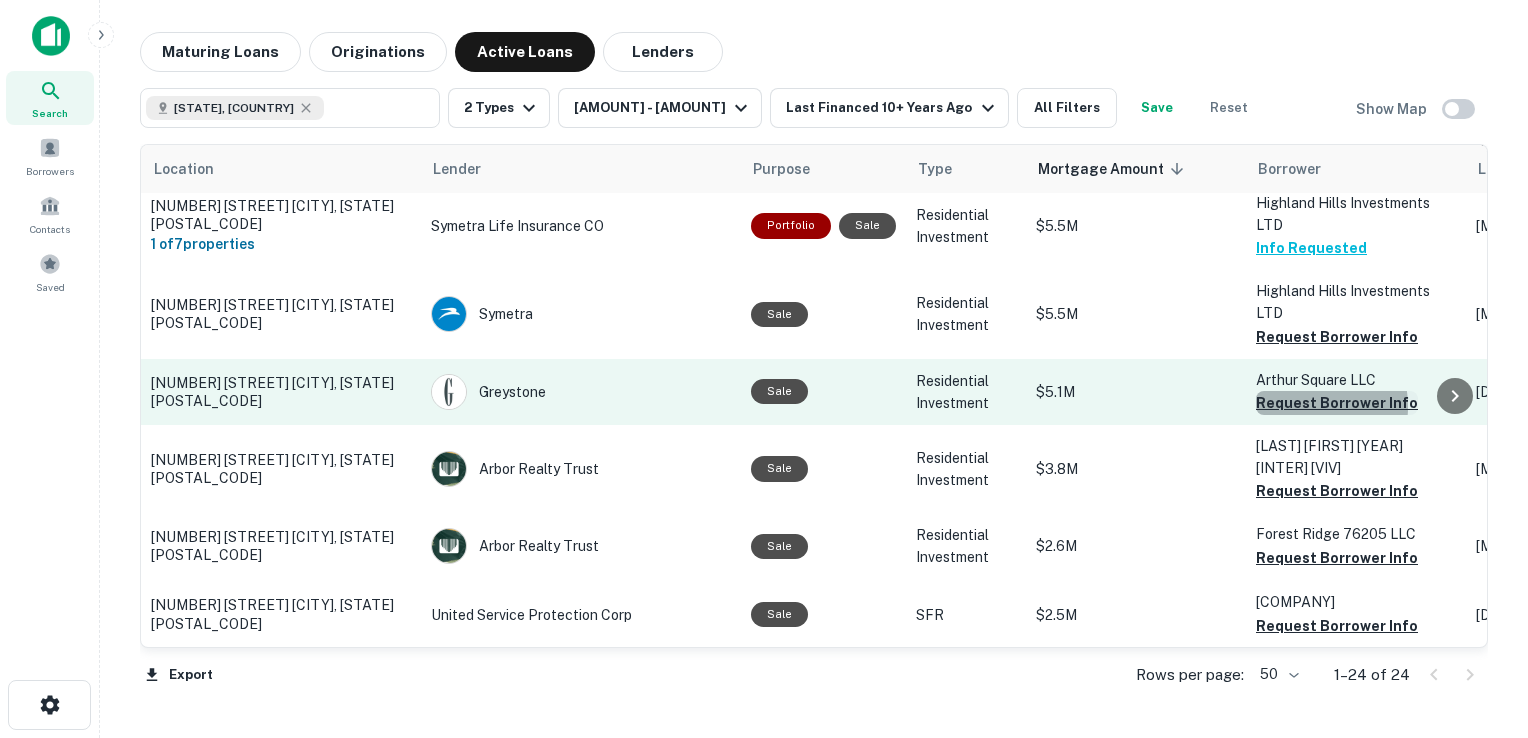 click on "Request Borrower Info" at bounding box center [1337, 403] 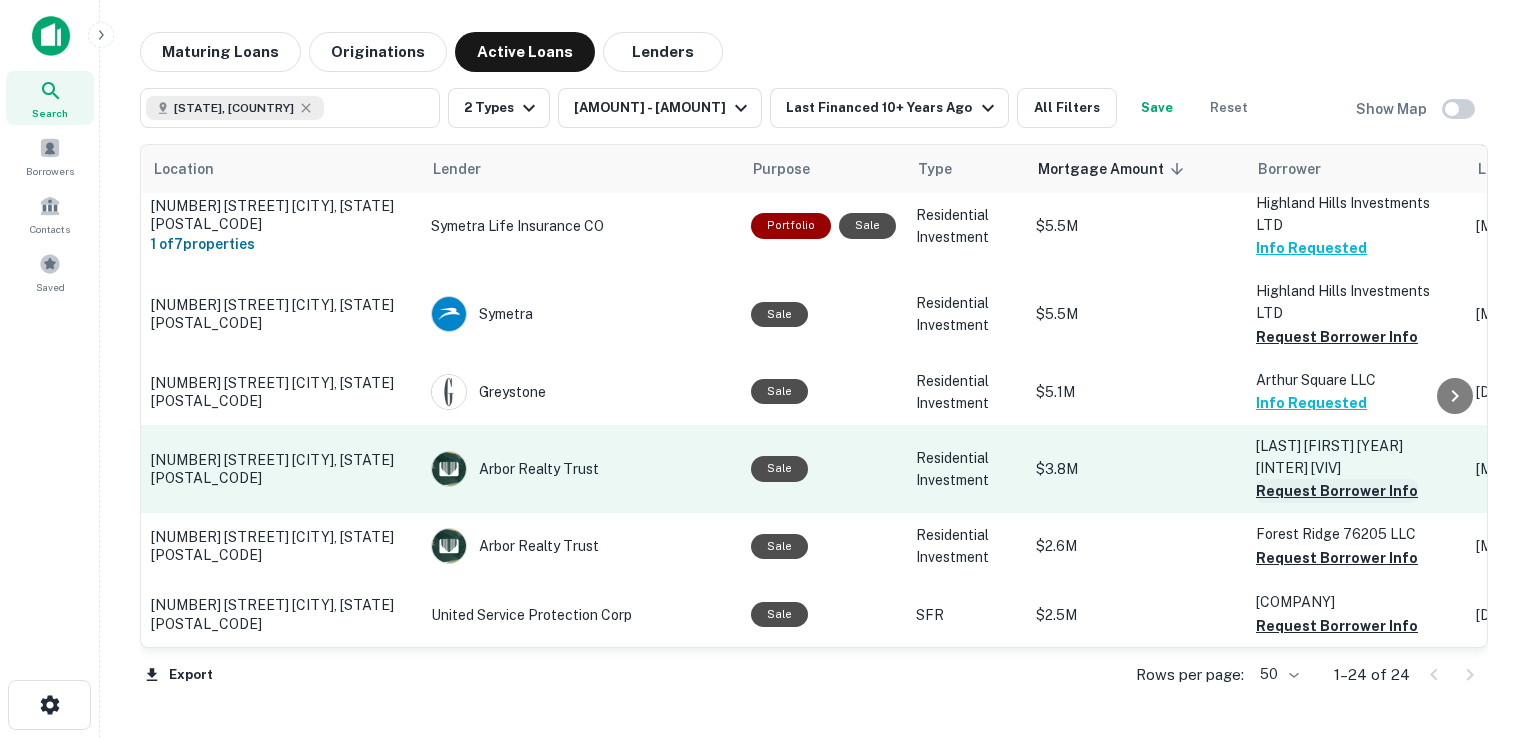 click on "Request Borrower Info" at bounding box center (1337, 491) 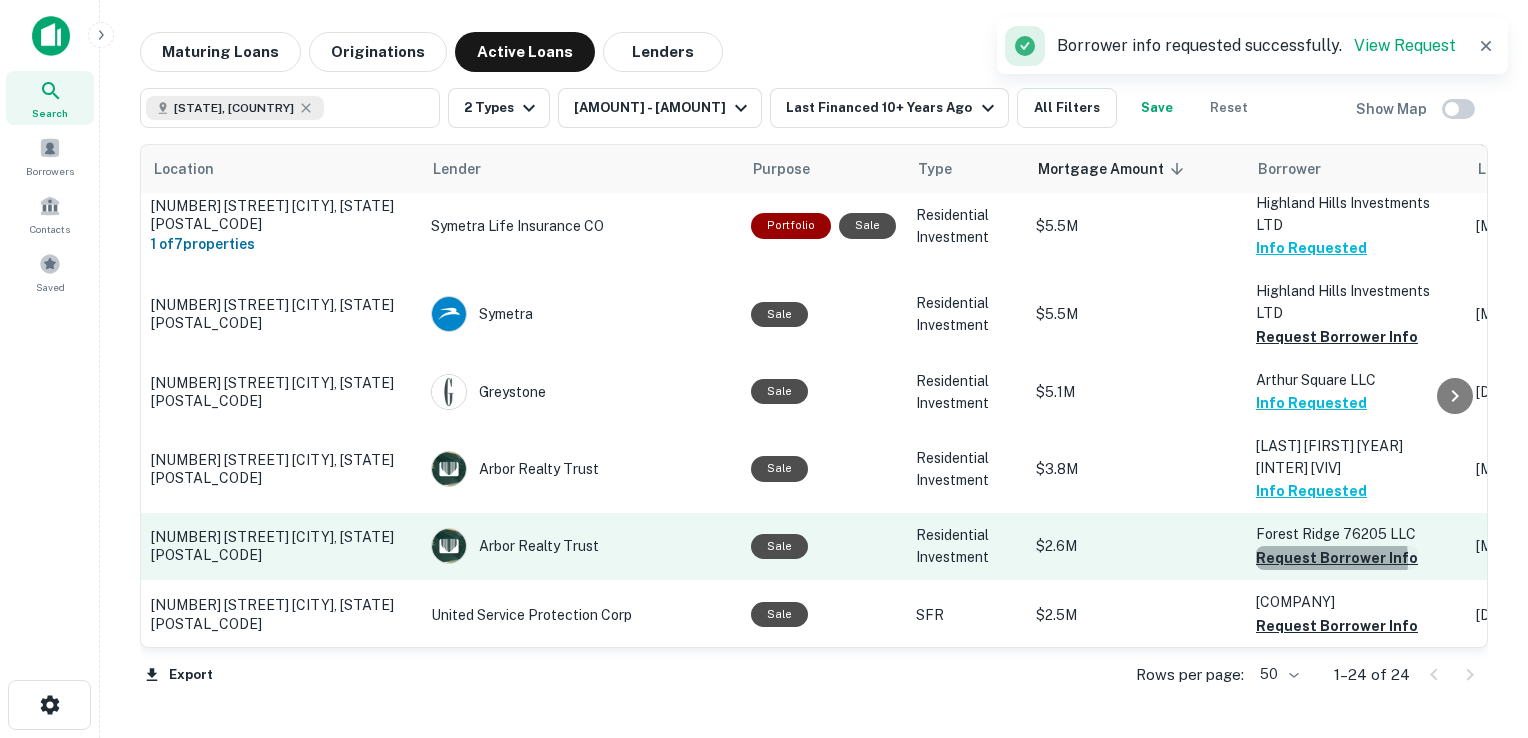 click on "Request Borrower Info" at bounding box center (1337, 558) 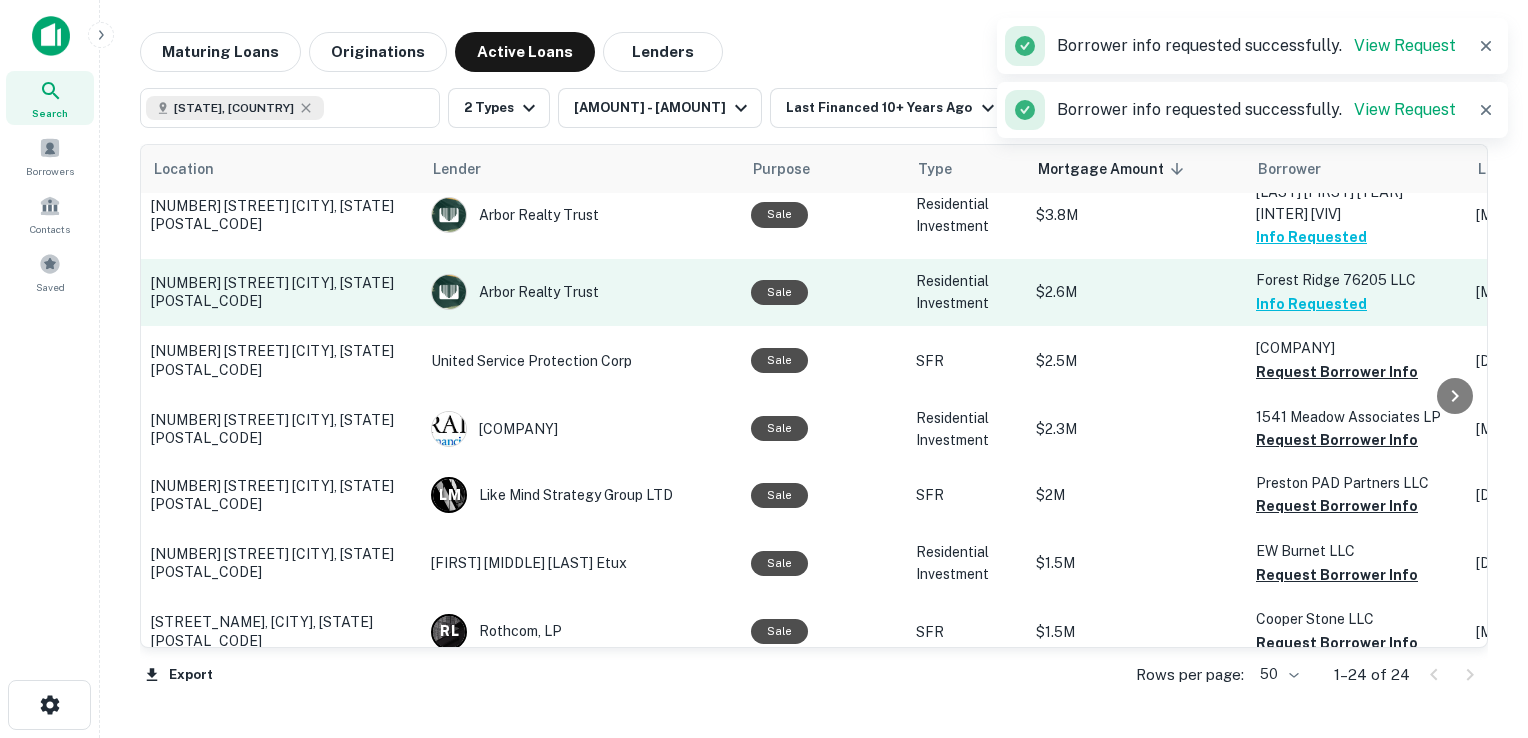 scroll, scrollTop: 468, scrollLeft: 0, axis: vertical 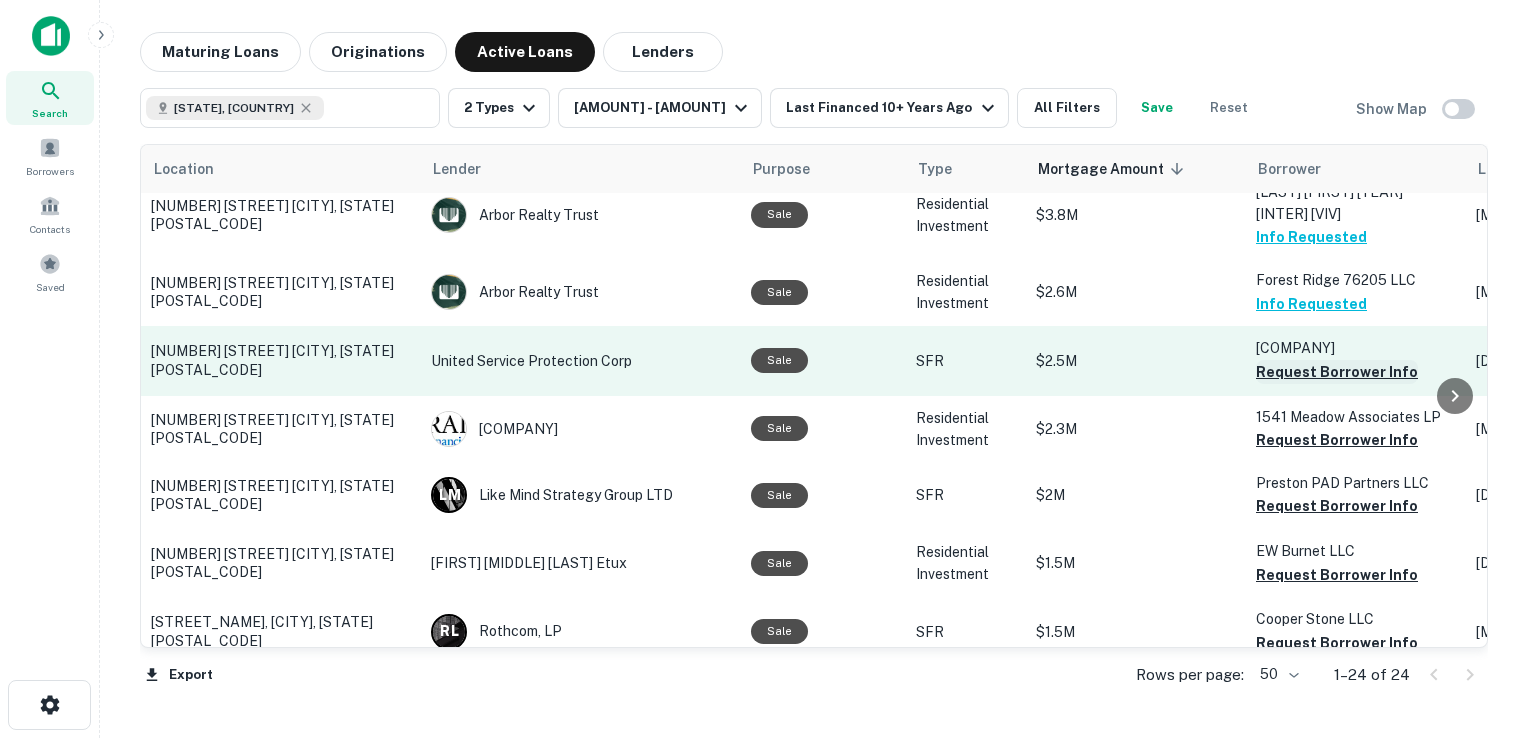 click on "Request Borrower Info" at bounding box center [1337, 372] 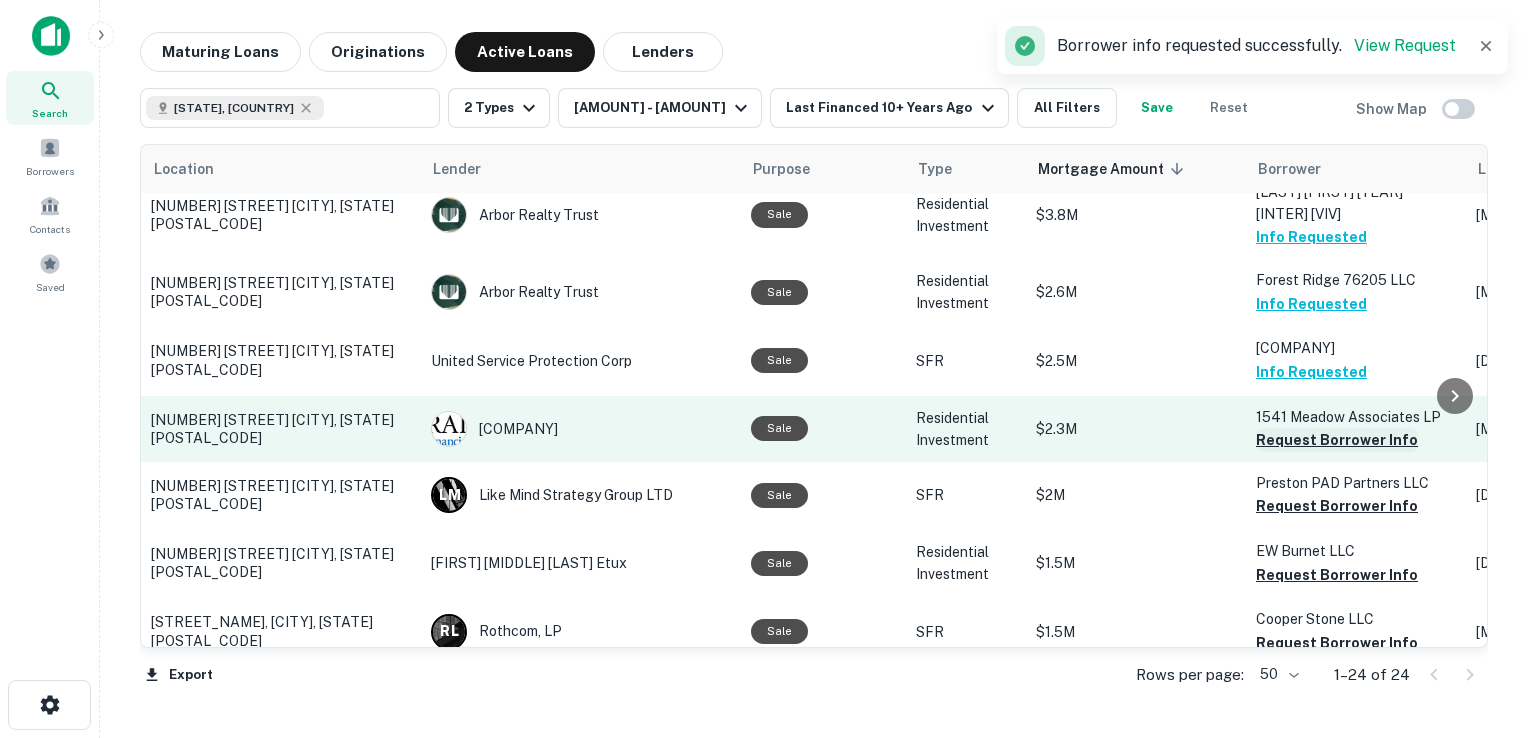 click on "Request Borrower Info" at bounding box center [1337, 440] 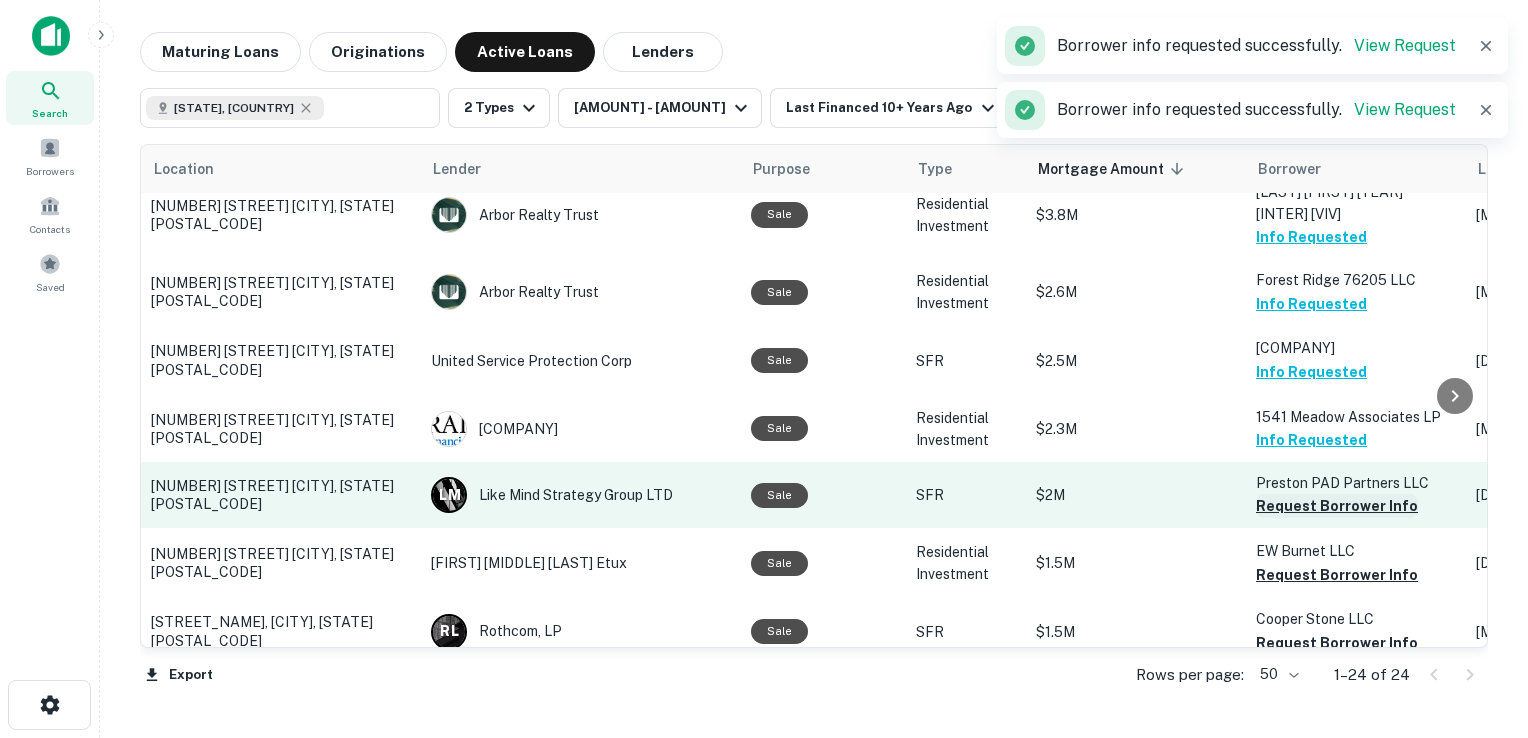 click on "Request Borrower Info" at bounding box center [1337, 506] 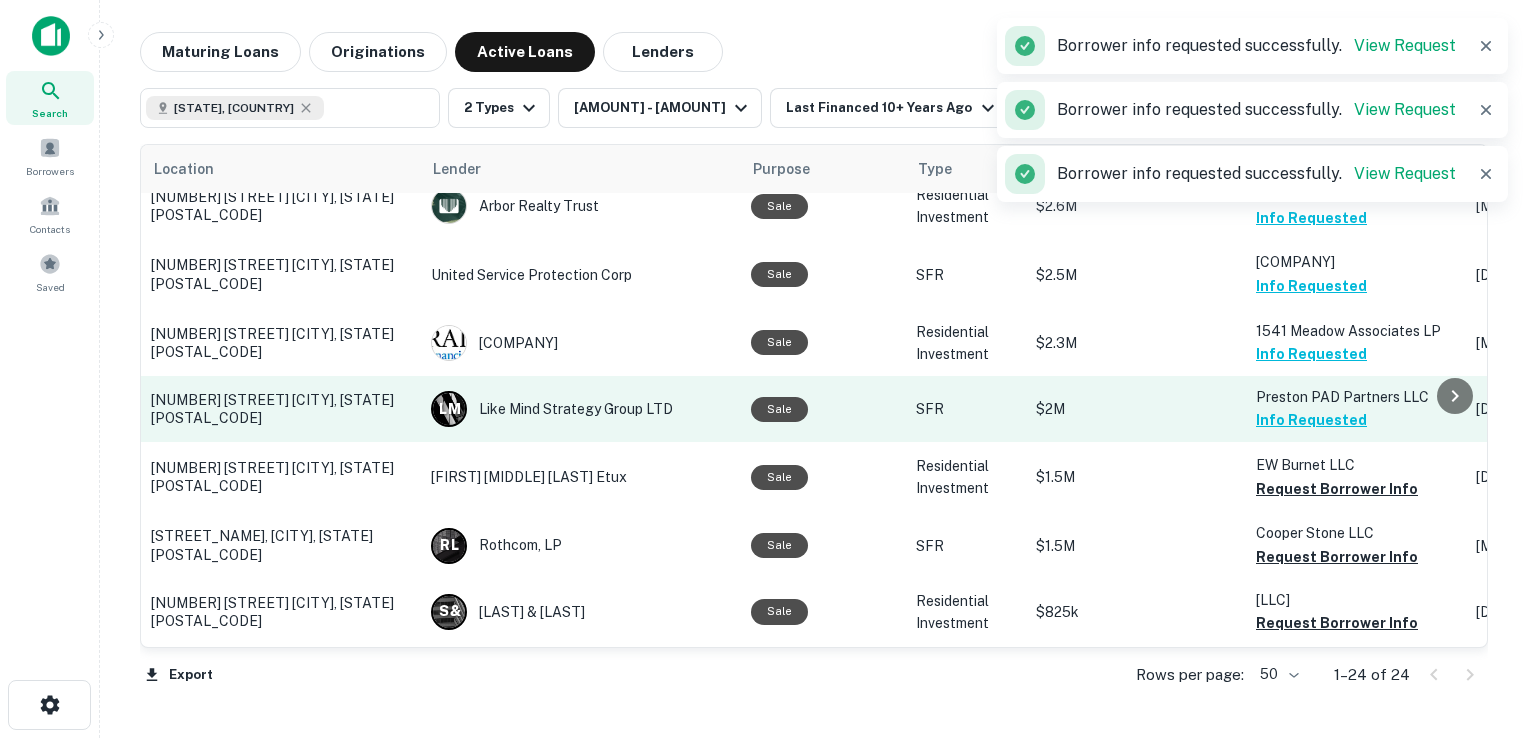scroll, scrollTop: 576, scrollLeft: 0, axis: vertical 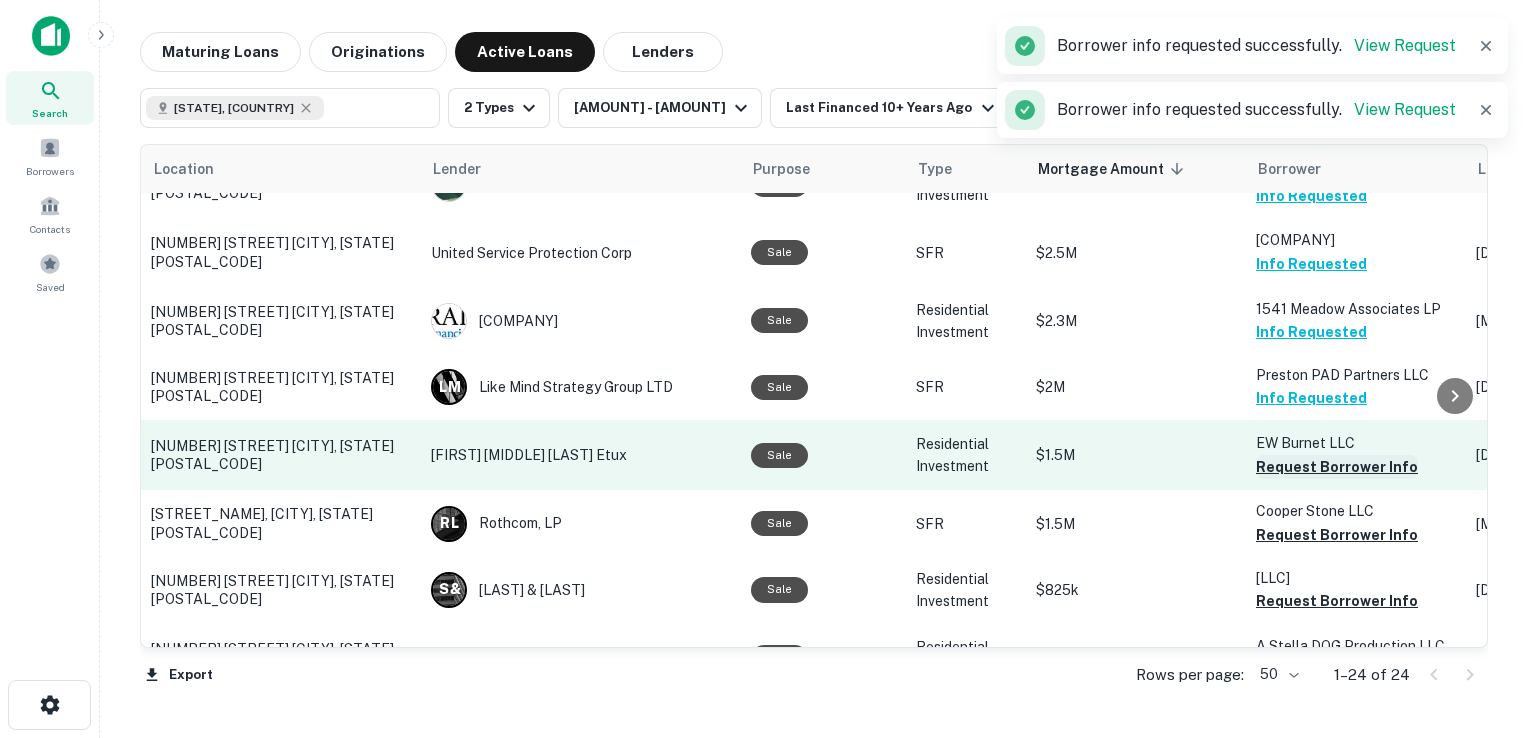 click on "Request Borrower Info" at bounding box center (1337, 467) 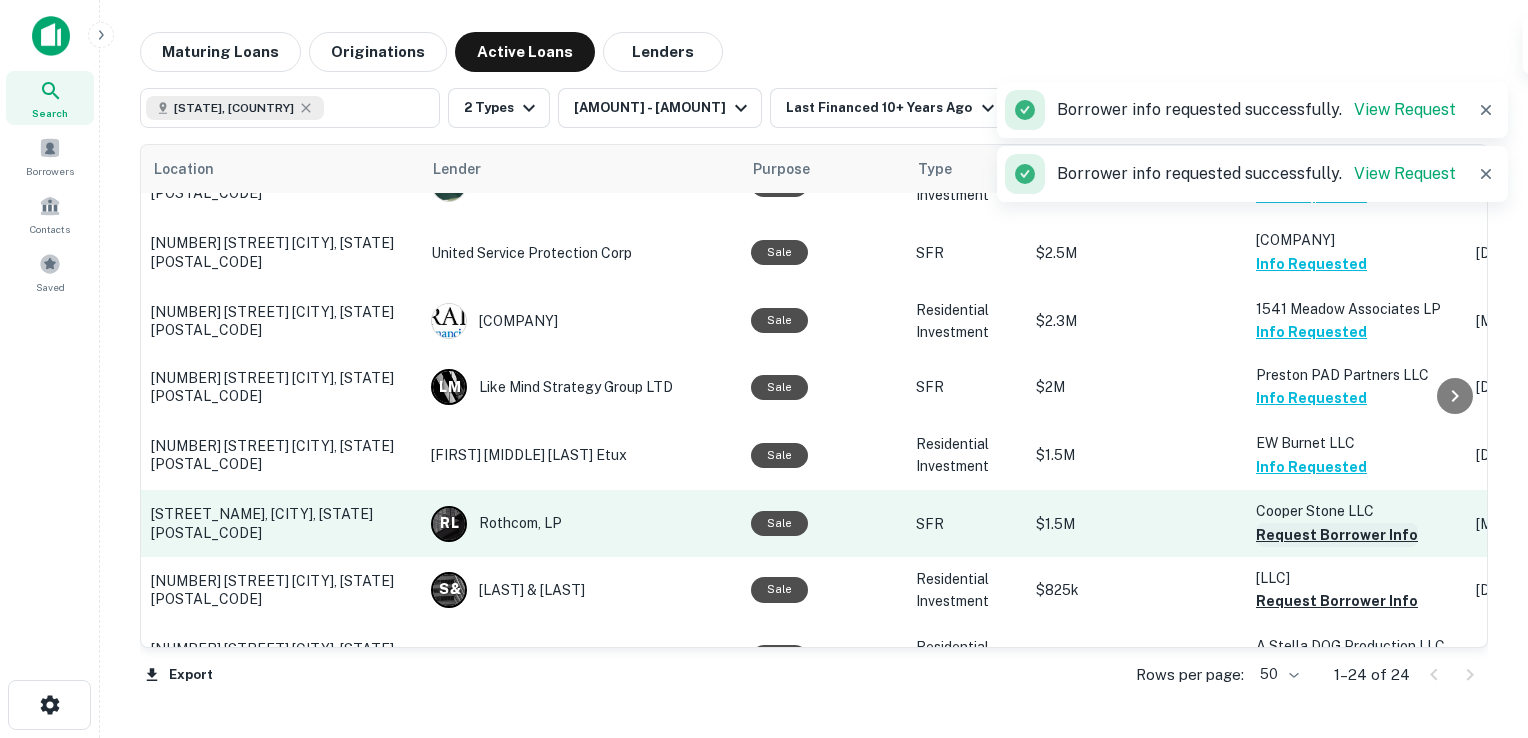 click on "Request Borrower Info" at bounding box center (1337, 535) 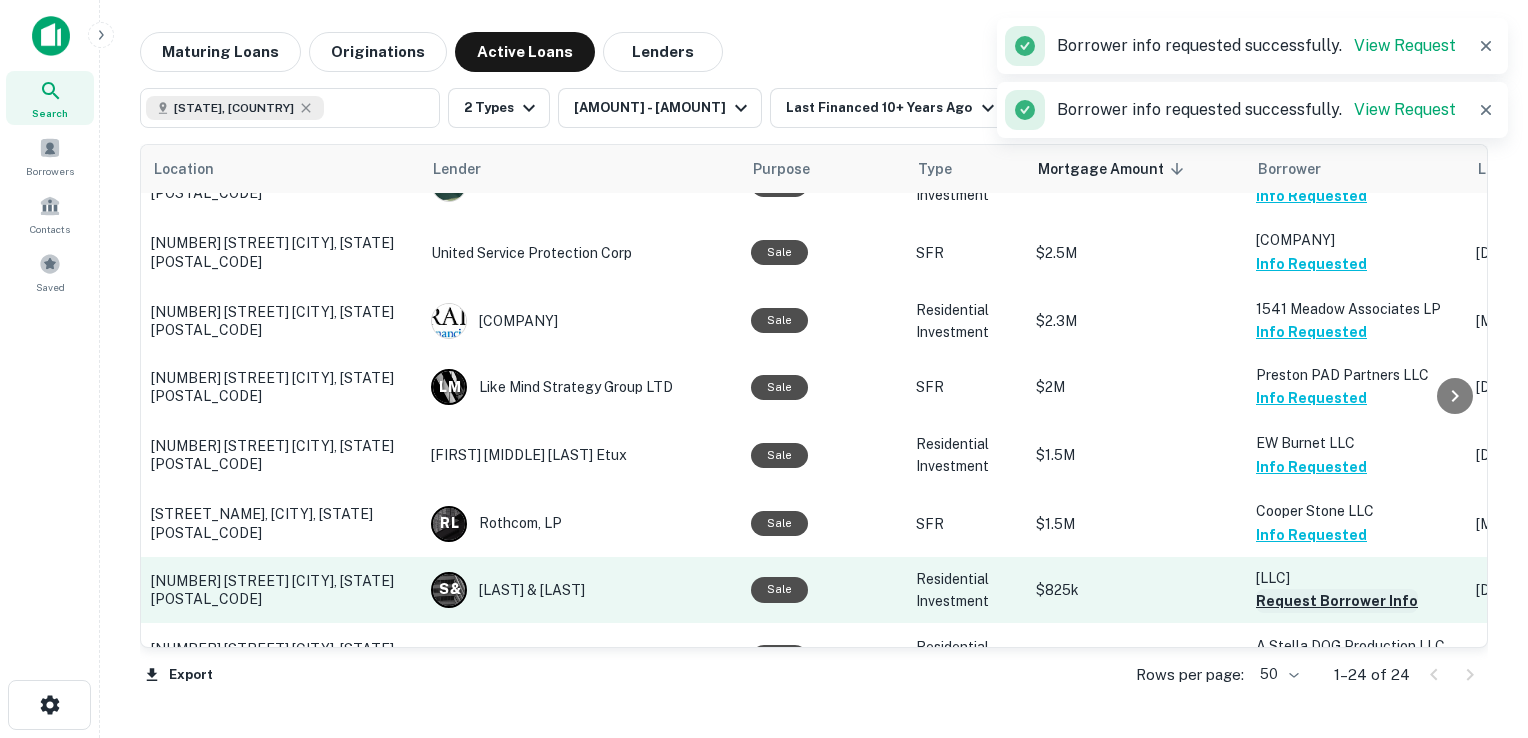 click on "Request Borrower Info" at bounding box center [1337, 601] 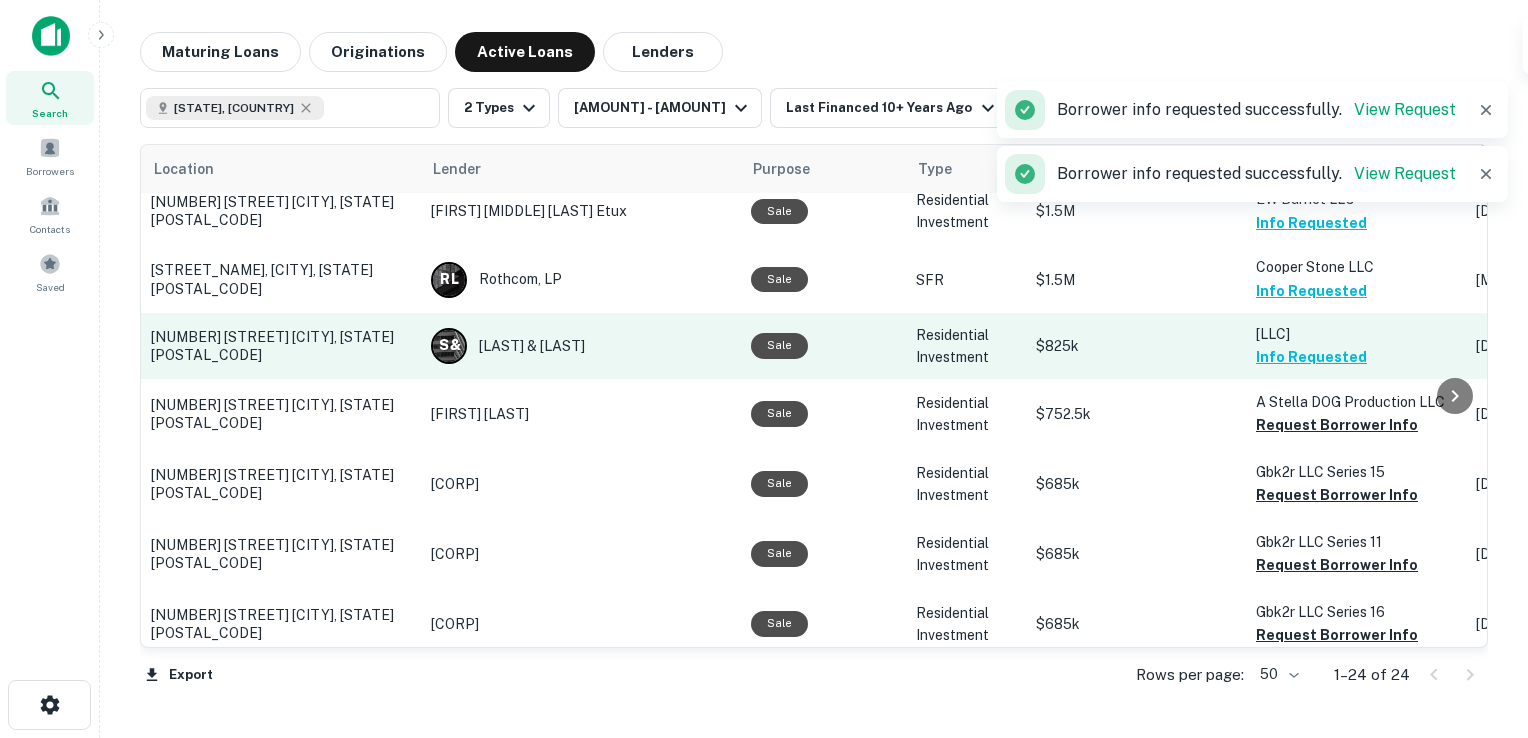 scroll, scrollTop: 823, scrollLeft: 0, axis: vertical 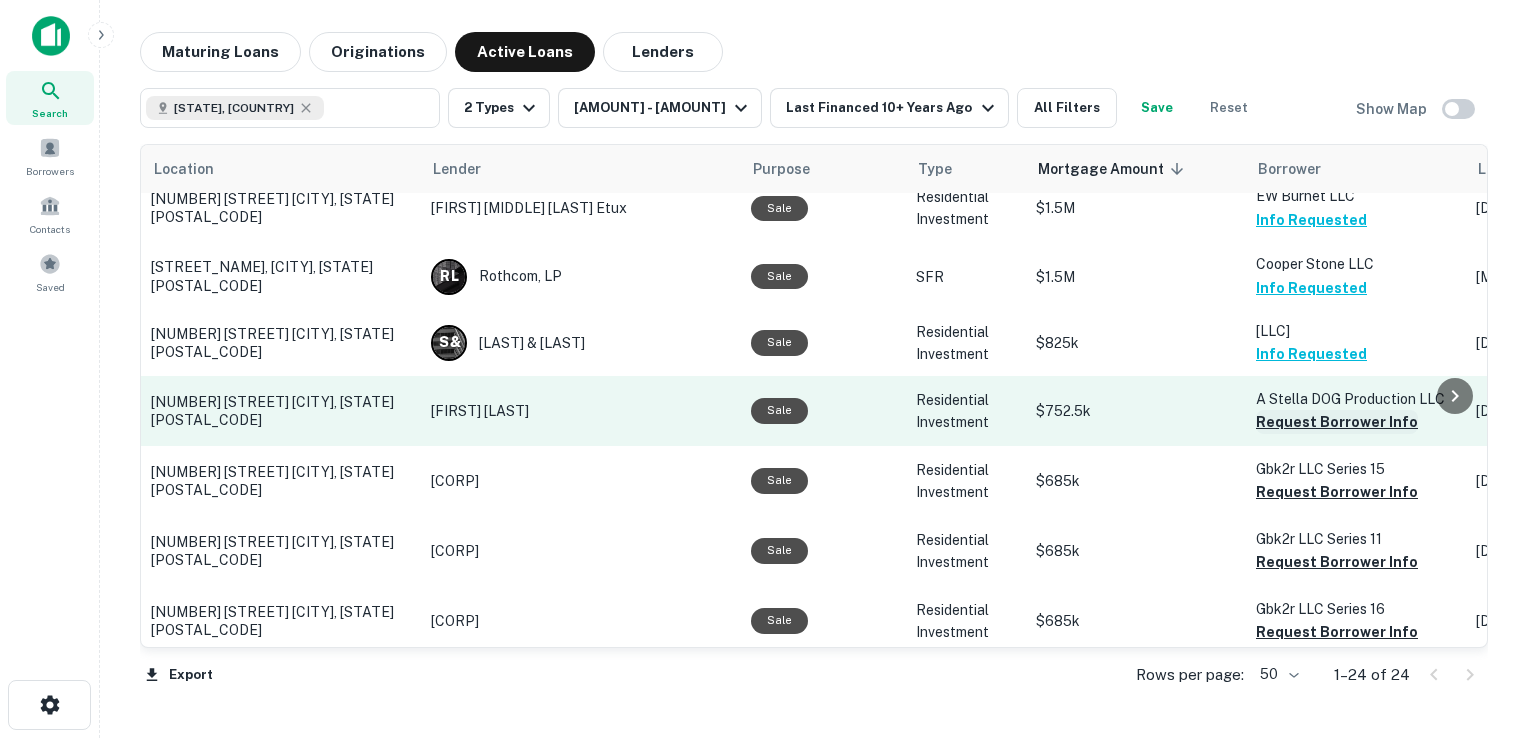 click on "Request Borrower Info" at bounding box center [1337, 422] 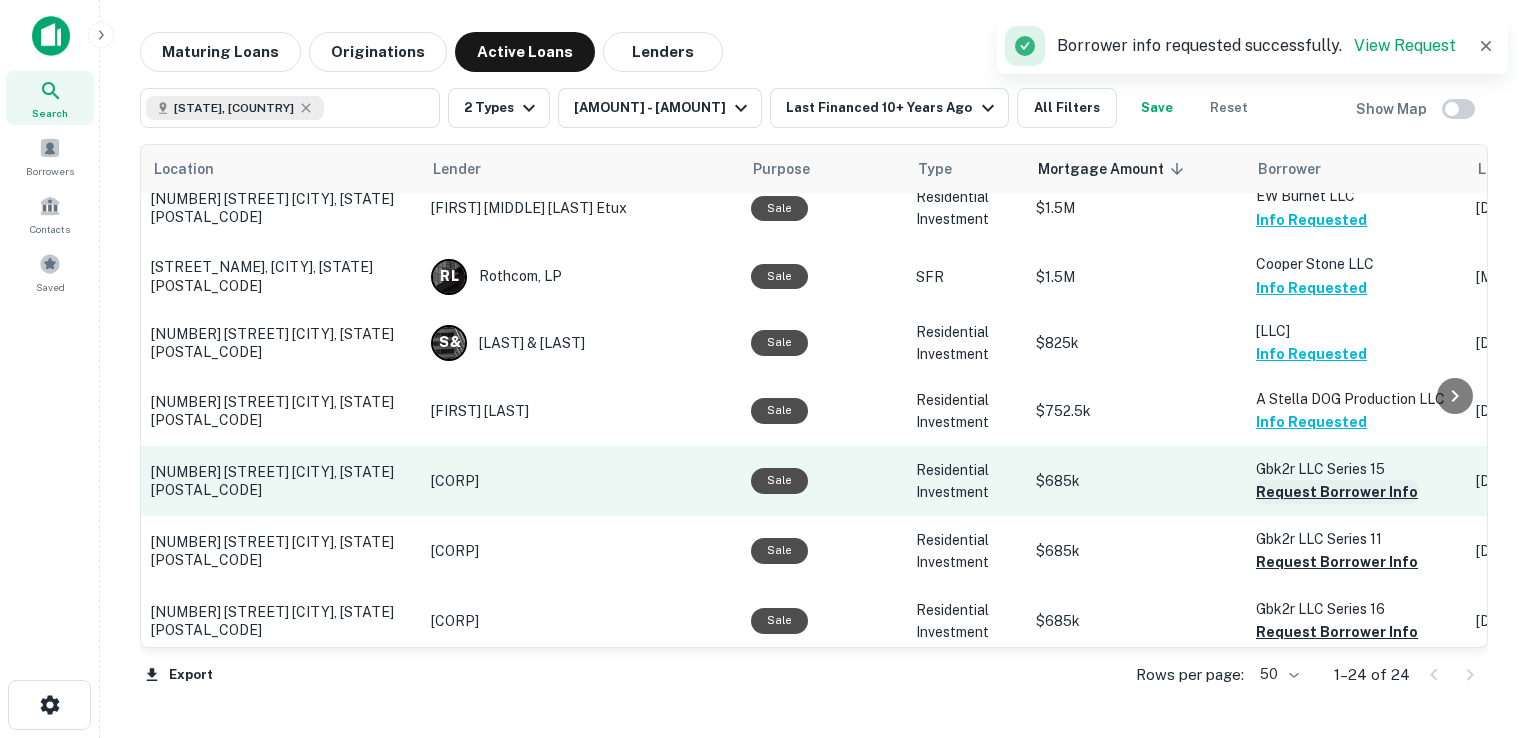 click on "Request Borrower Info" at bounding box center [1337, 492] 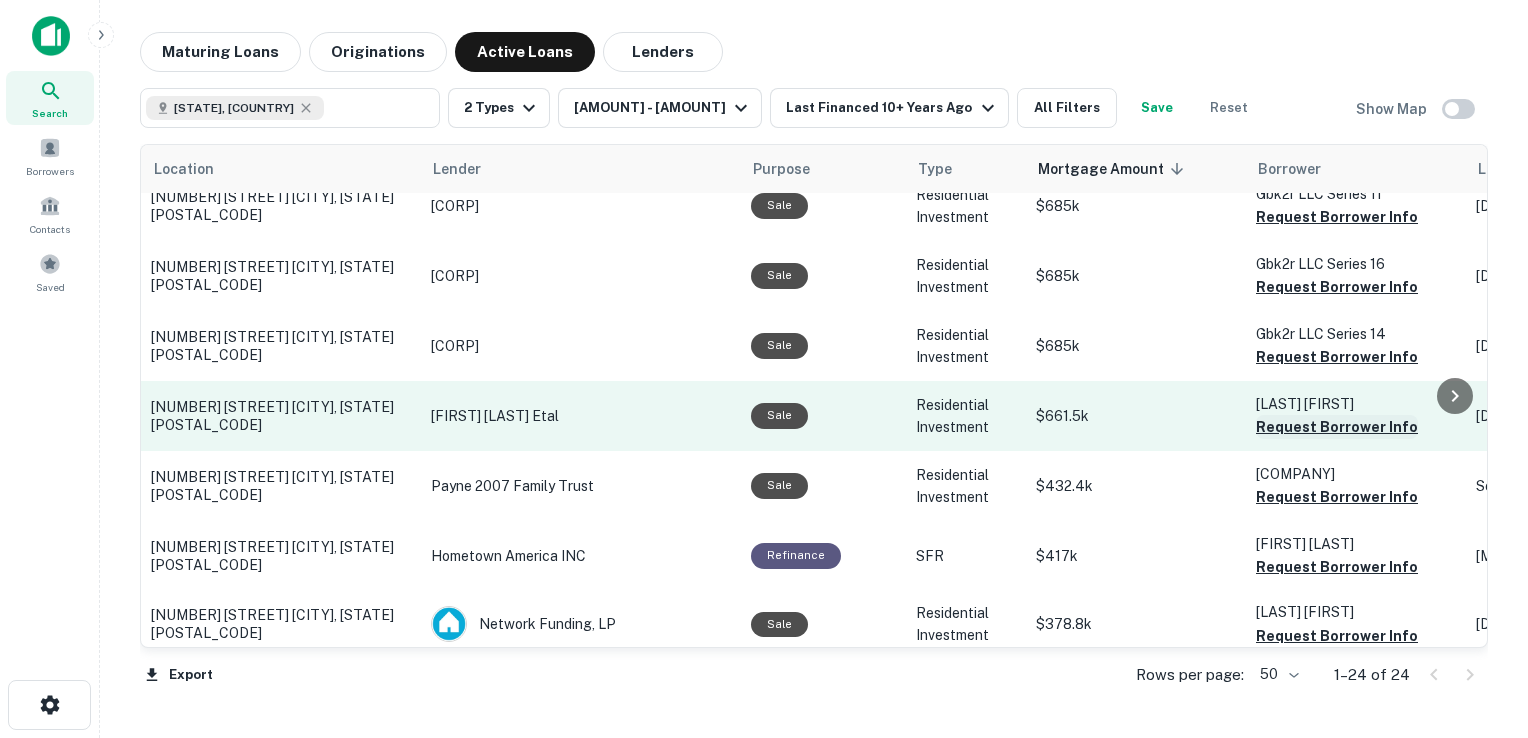scroll, scrollTop: 1180, scrollLeft: 0, axis: vertical 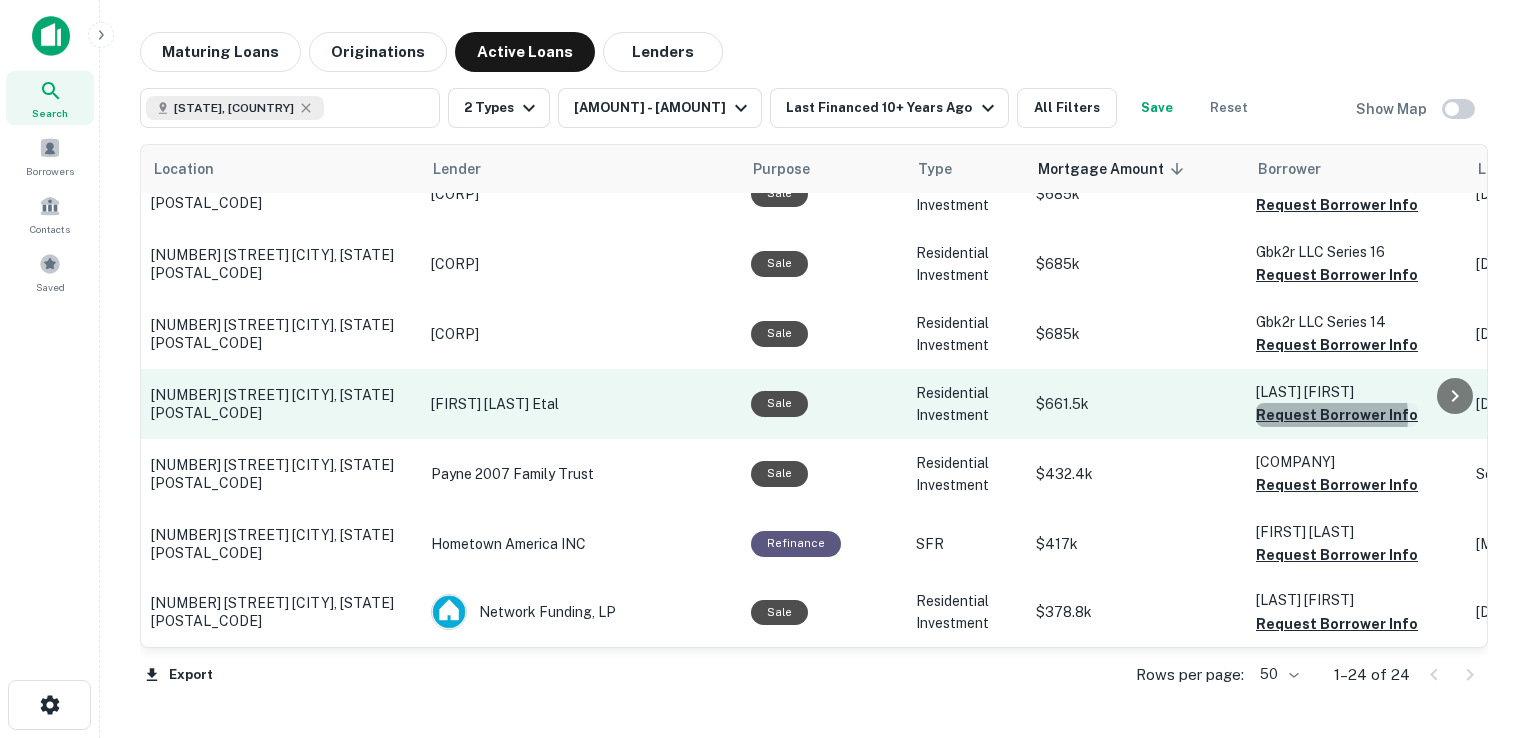 click on "Request Borrower Info" at bounding box center (1337, 415) 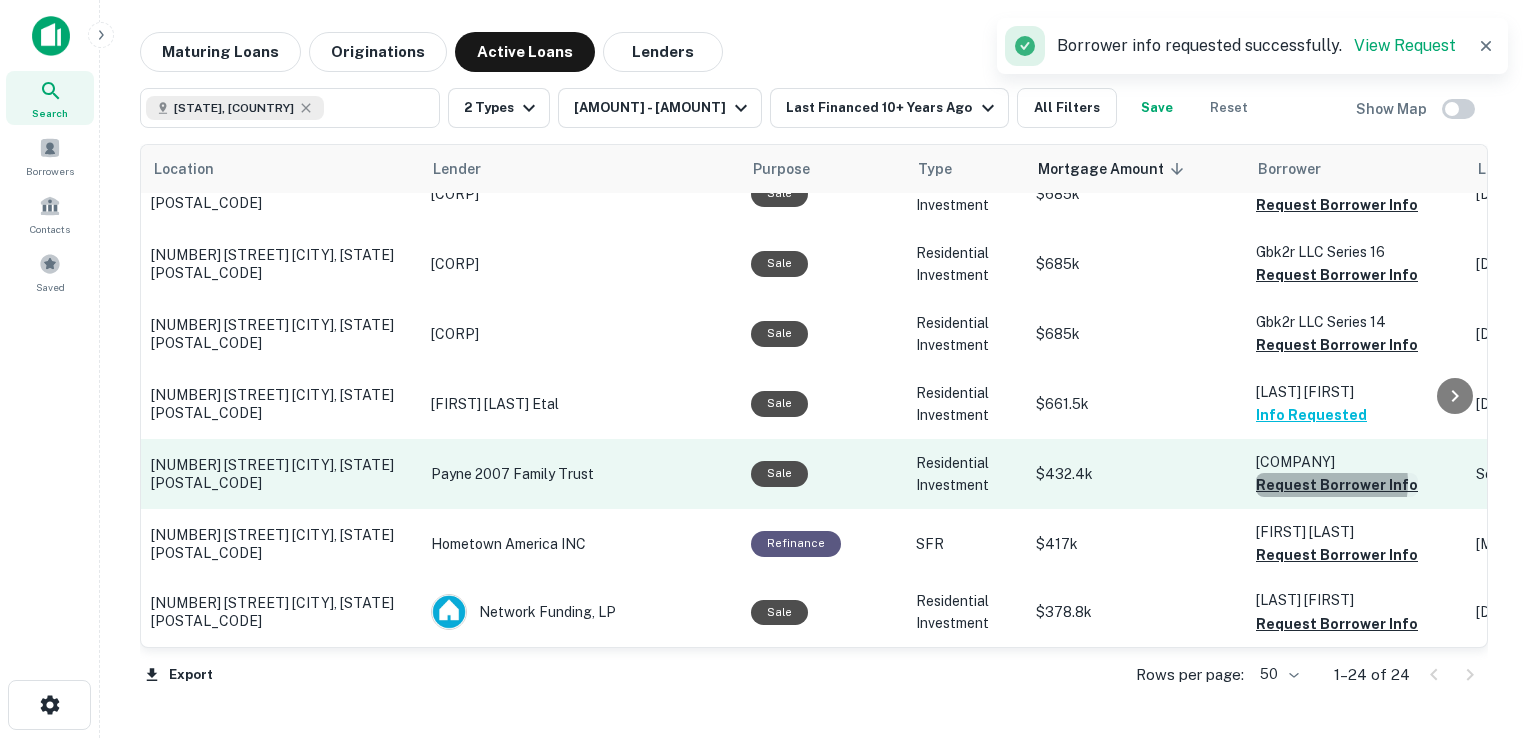 click on "Request Borrower Info" at bounding box center [1337, 485] 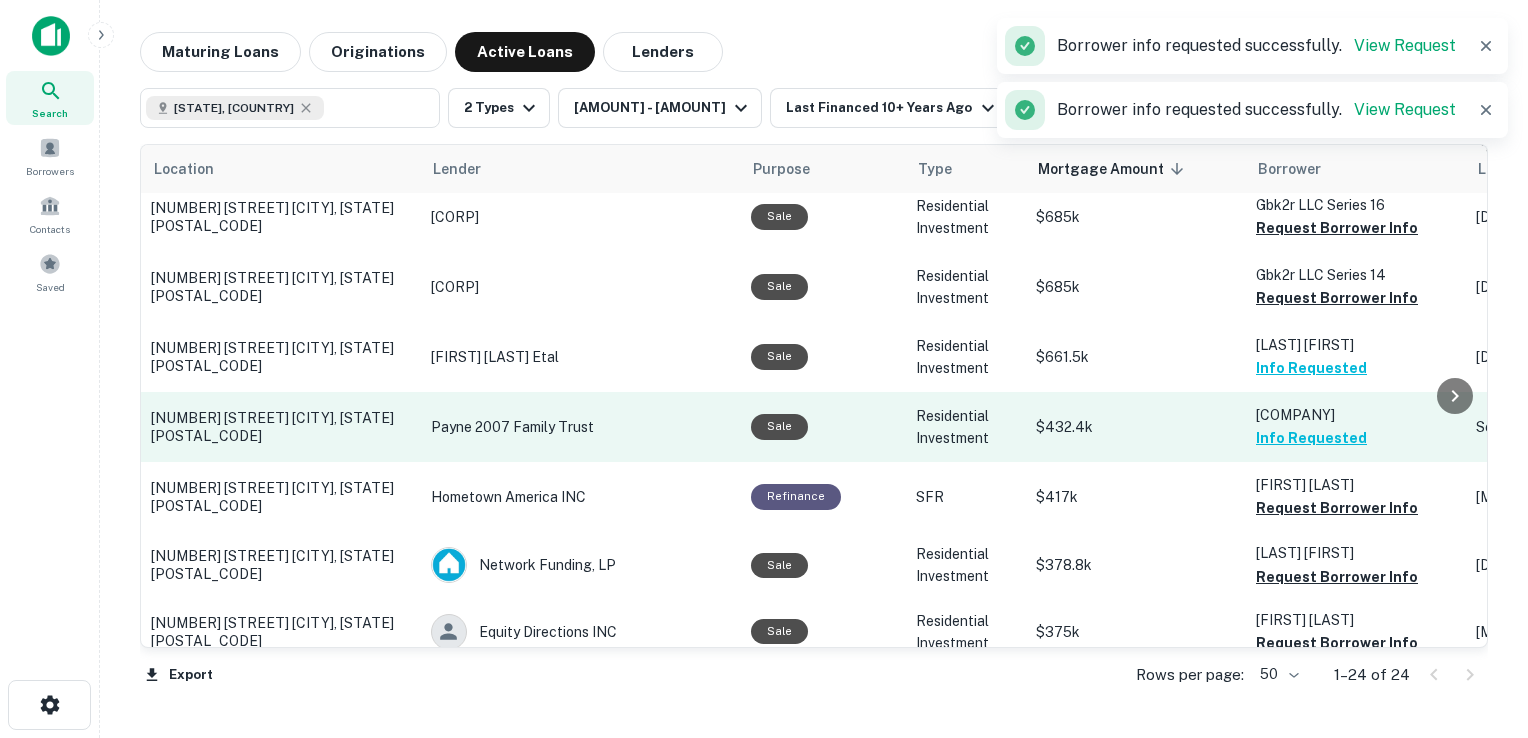 scroll, scrollTop: 1259, scrollLeft: 0, axis: vertical 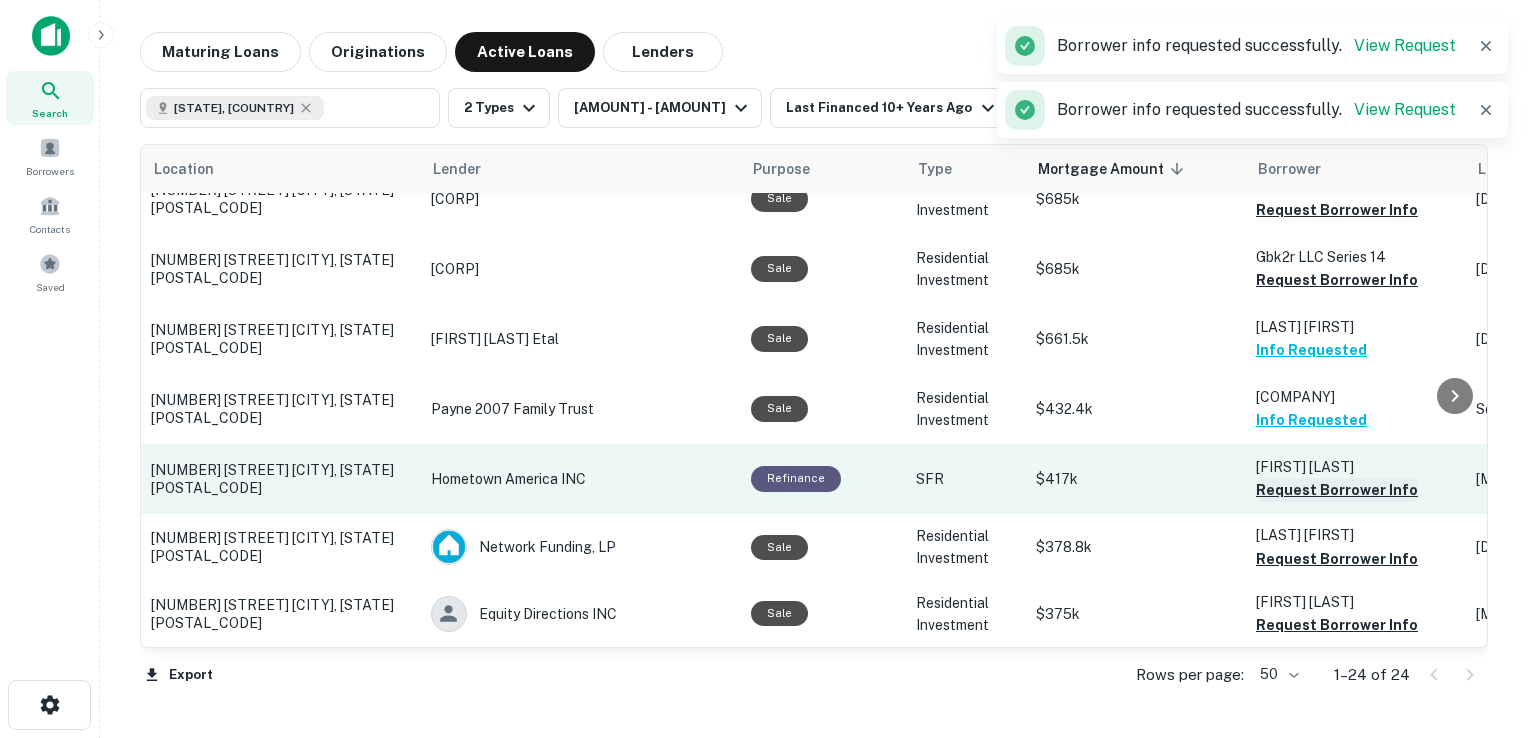 click on "Request Borrower Info" at bounding box center (1337, 490) 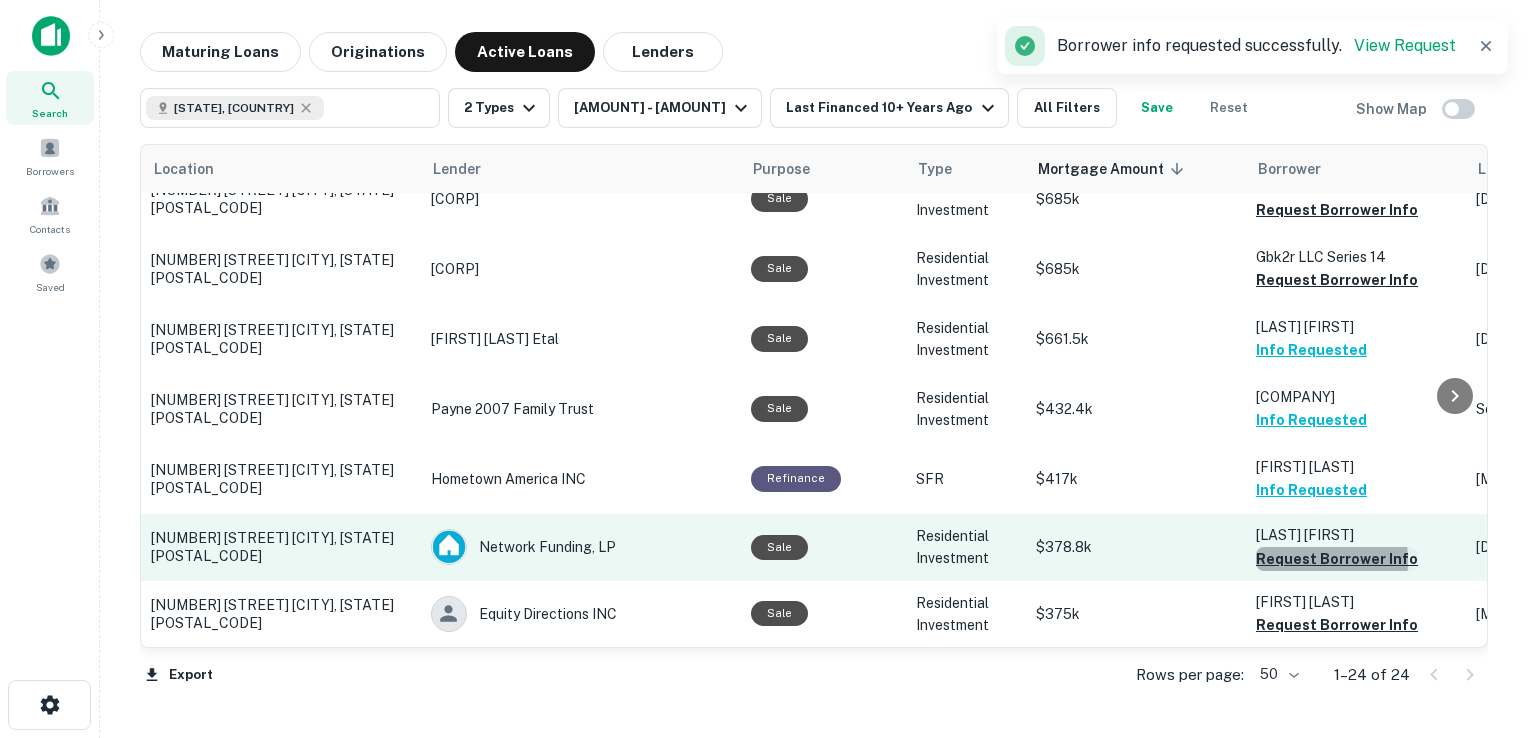 click on "Request Borrower Info" at bounding box center (1337, 559) 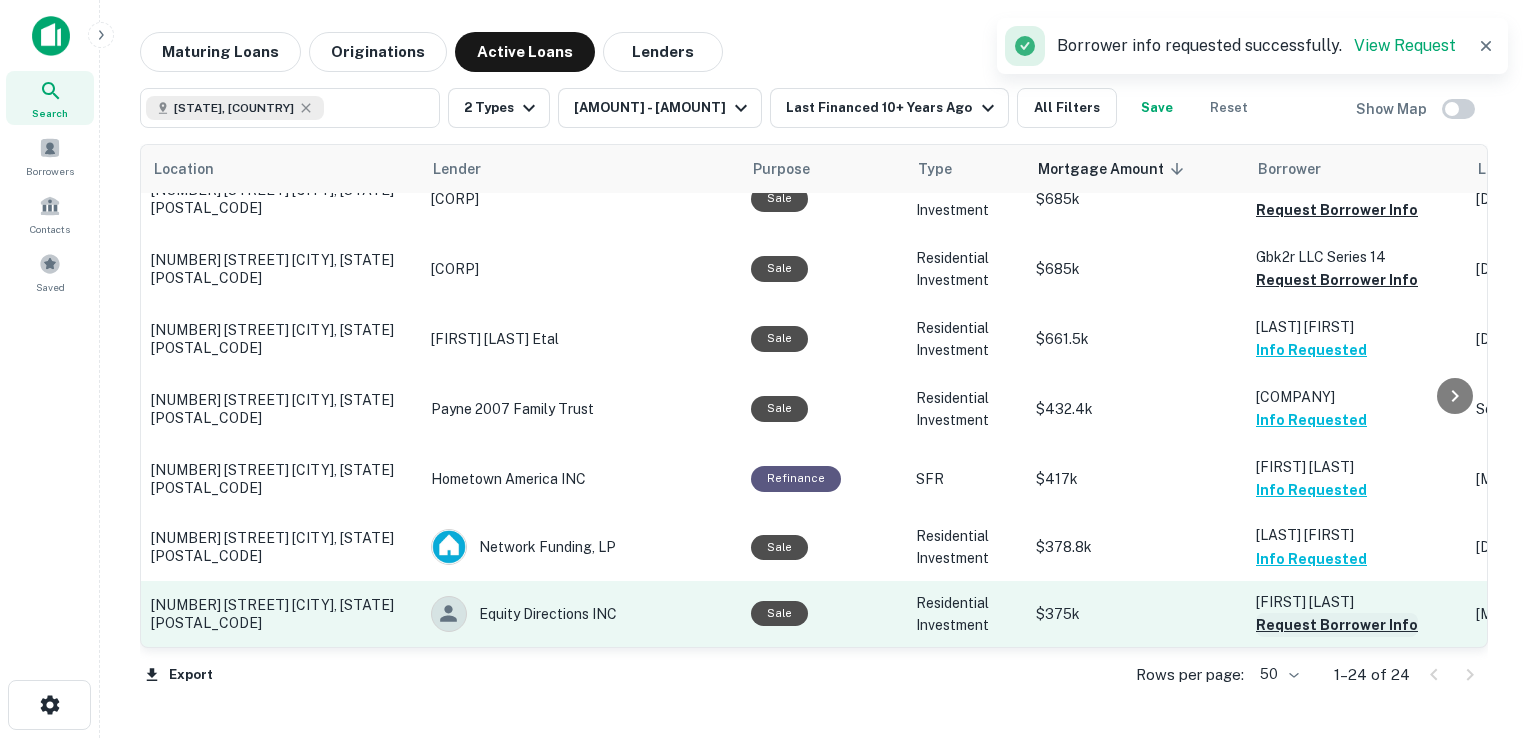 click on "Request Borrower Info" at bounding box center [1337, 625] 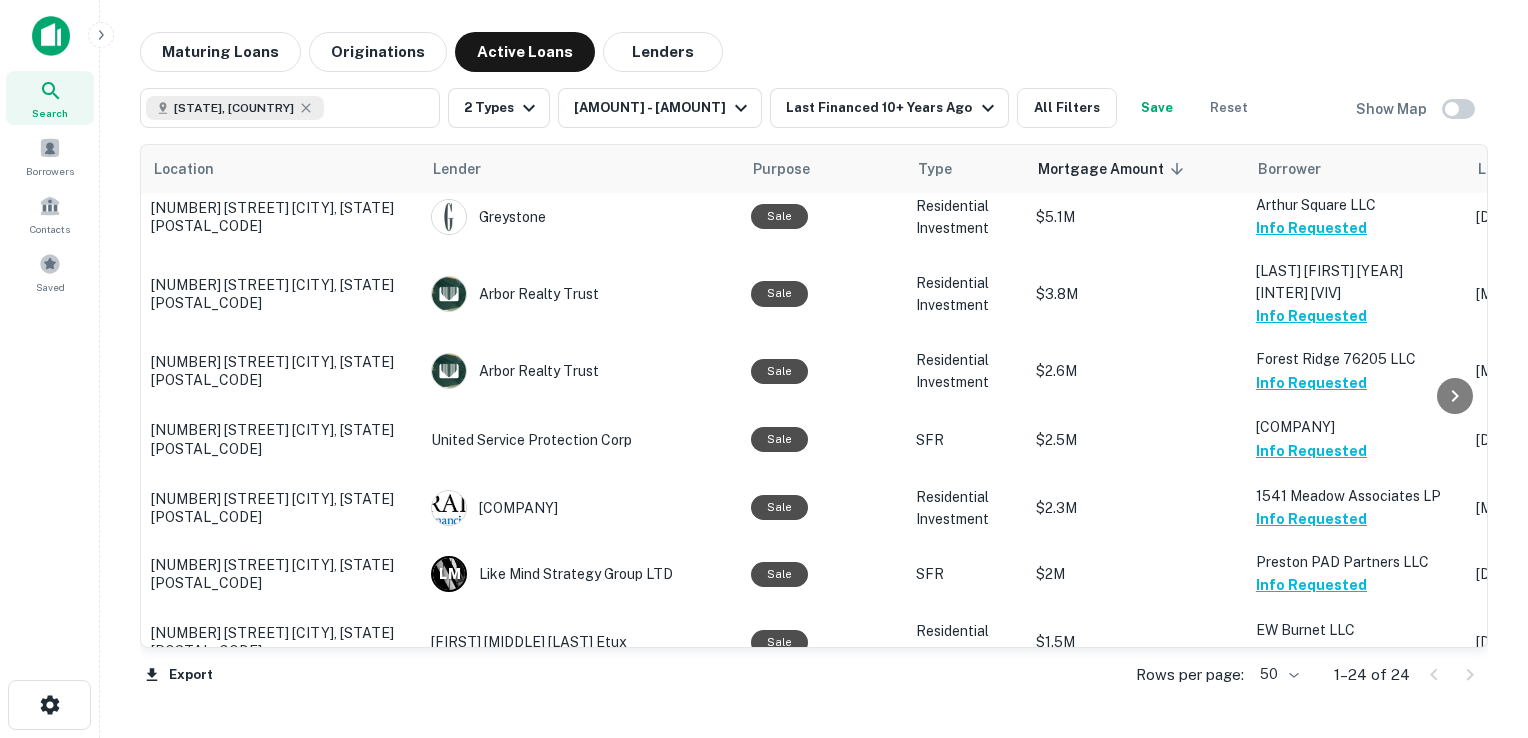 scroll, scrollTop: 0, scrollLeft: 0, axis: both 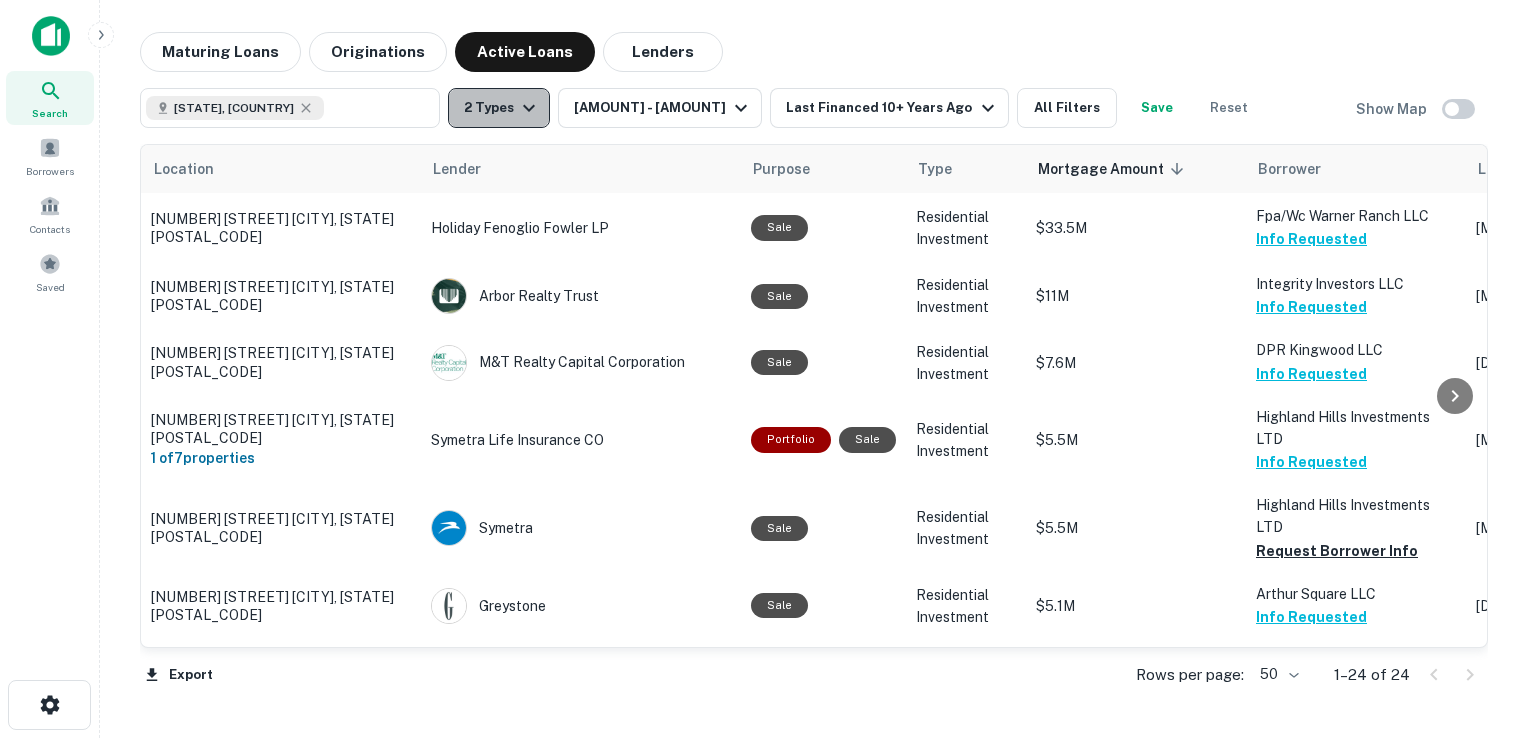 click at bounding box center (529, 108) 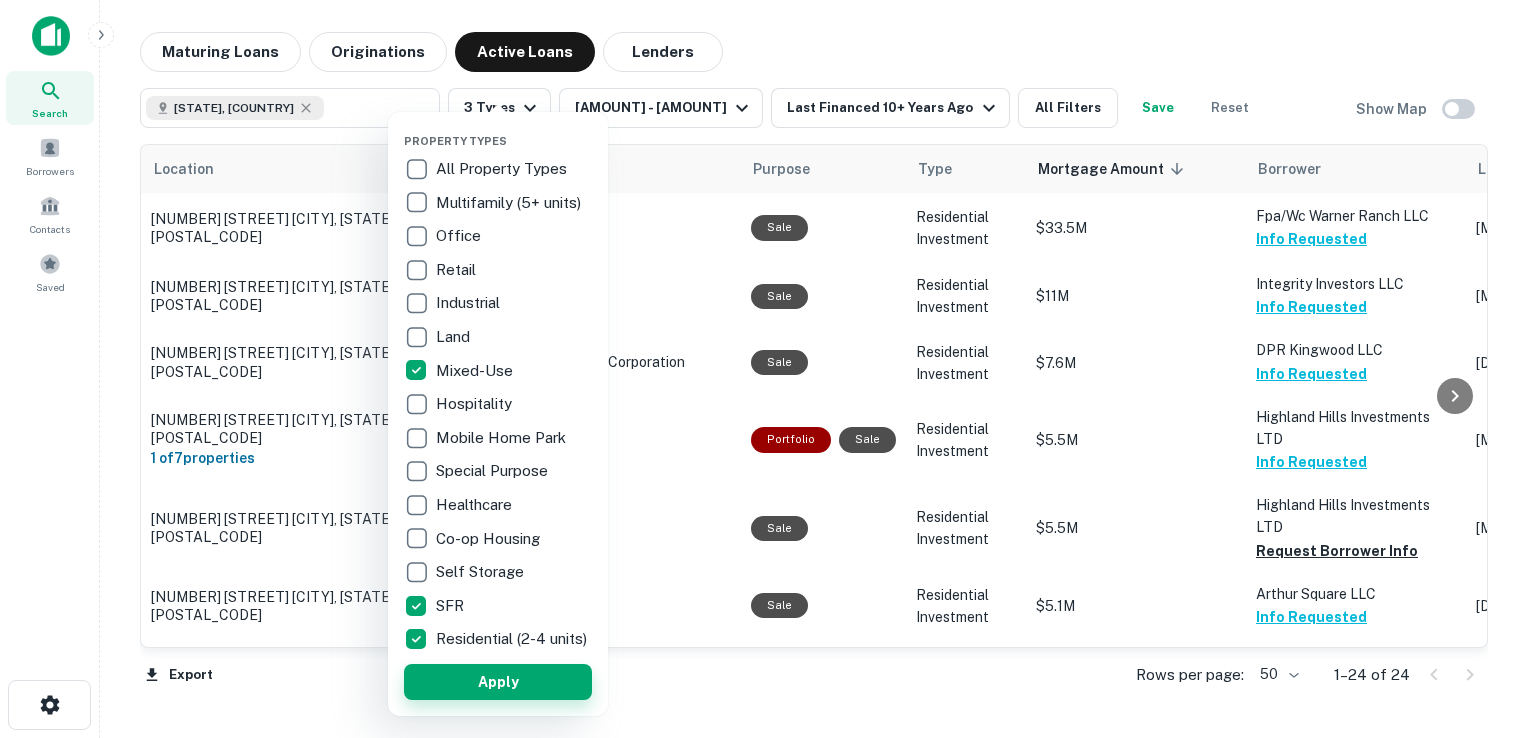 click on "Apply" at bounding box center [498, 682] 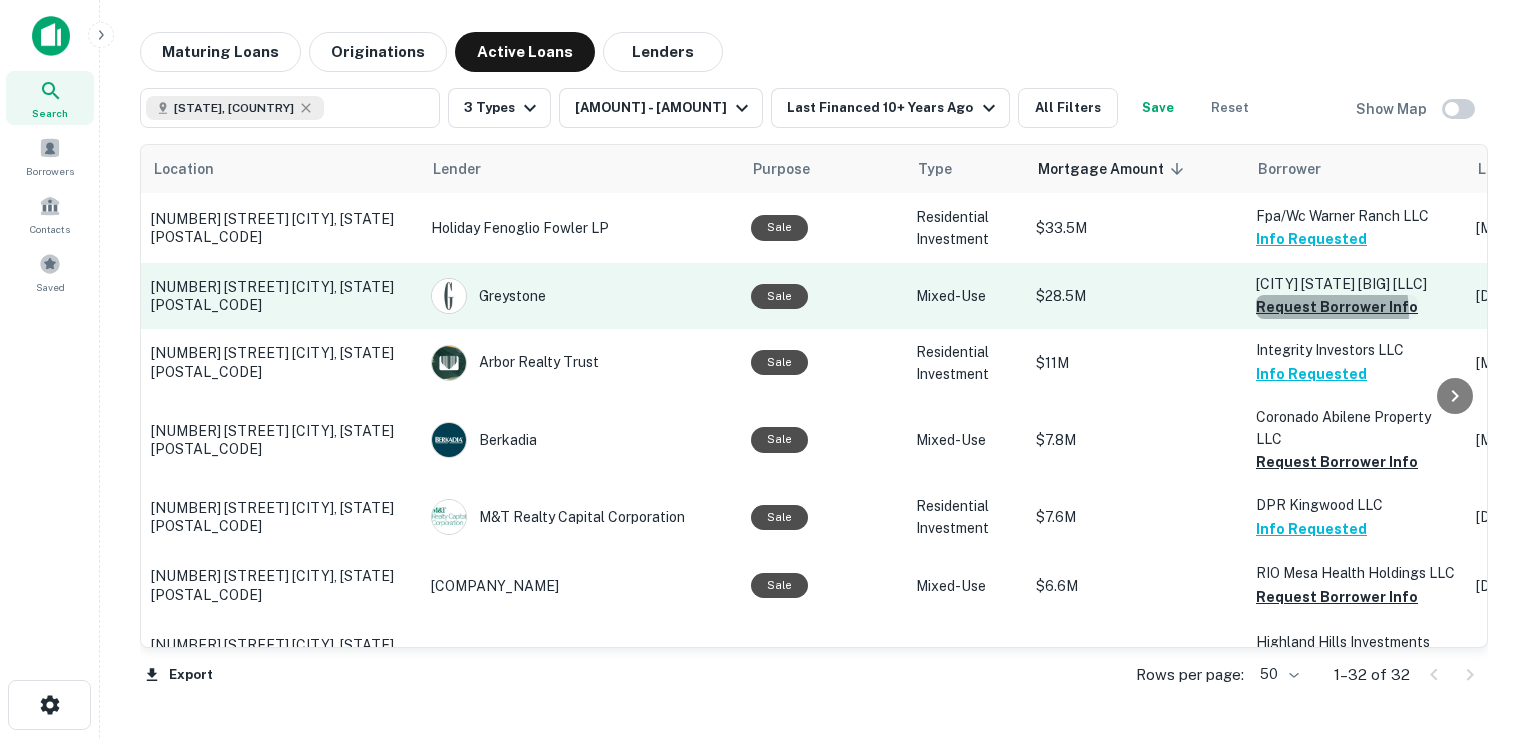 click on "Request Borrower Info" at bounding box center [1337, 307] 